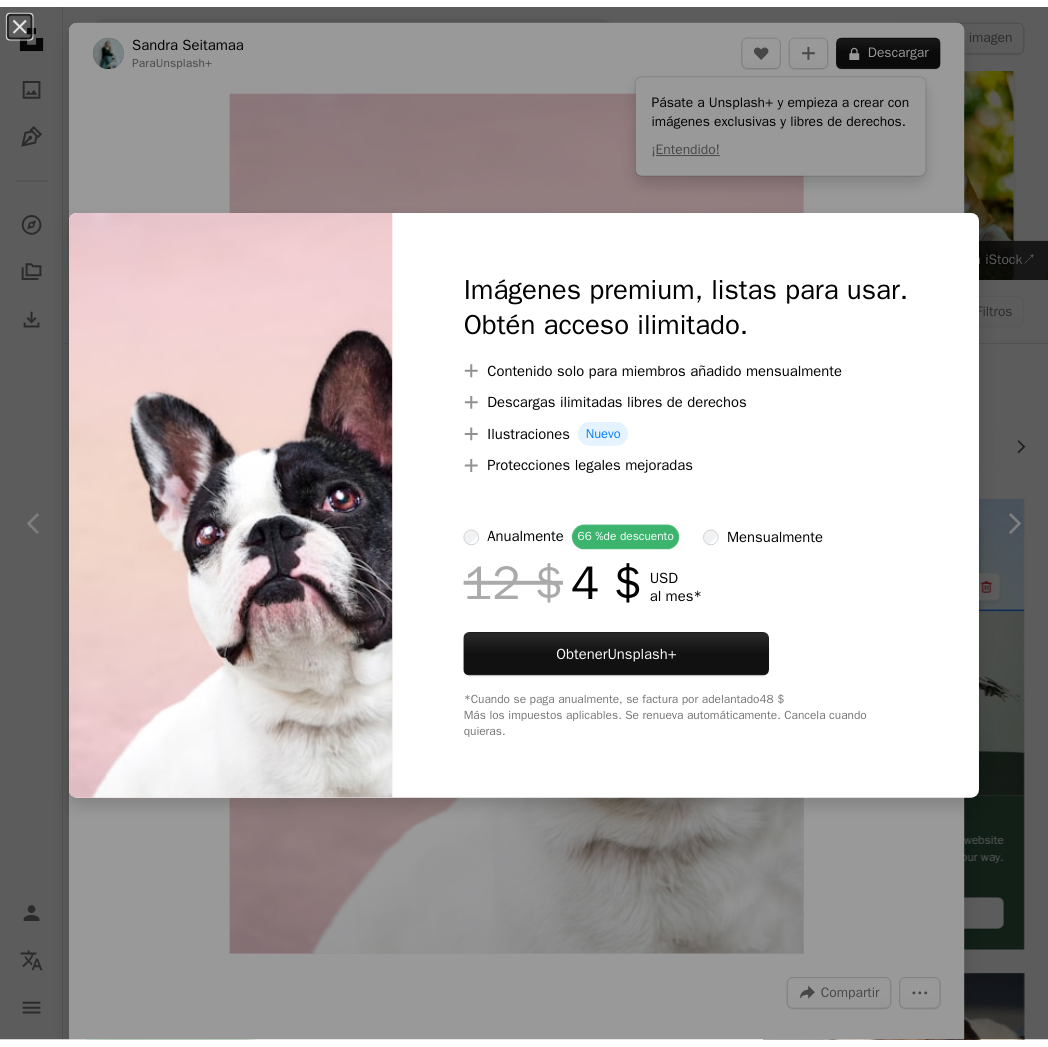 scroll, scrollTop: 1100, scrollLeft: 0, axis: vertical 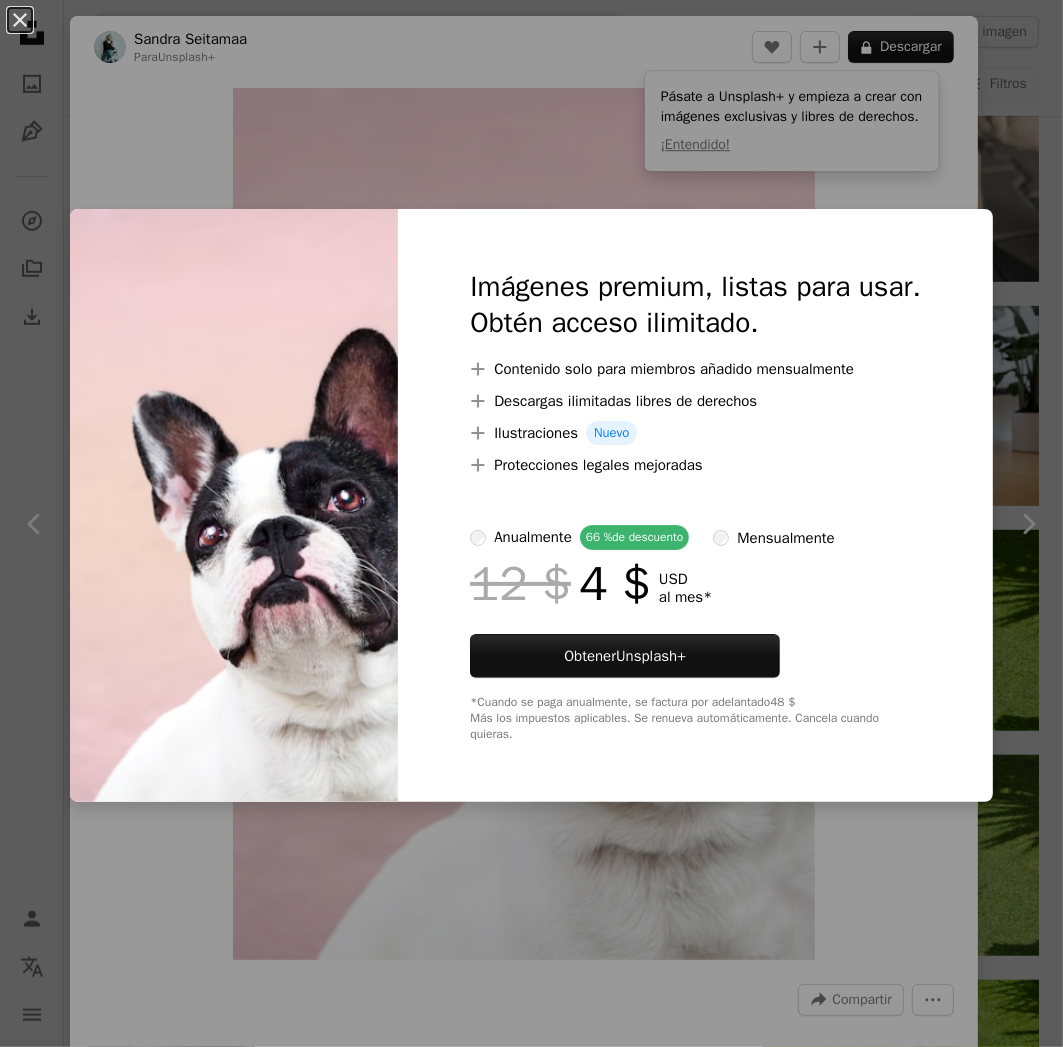 click on "An X shape Imágenes premium, listas para usar. Obtén acceso ilimitado. A plus sign Contenido solo para miembros añadido mensualmente A plus sign Descargas ilimitadas libres de derechos A plus sign Ilustraciones  Nuevo A plus sign Protecciones legales mejoradas anualmente 66 %  de descuento mensualmente 12 $   4 $ USD al mes * Obtener  Unsplash+ *Cuando se paga anualmente, se factura por adelantado  48 $ Más los impuestos aplicables. Se renueva automáticamente. Cancela cuando quieras." at bounding box center (531, 523) 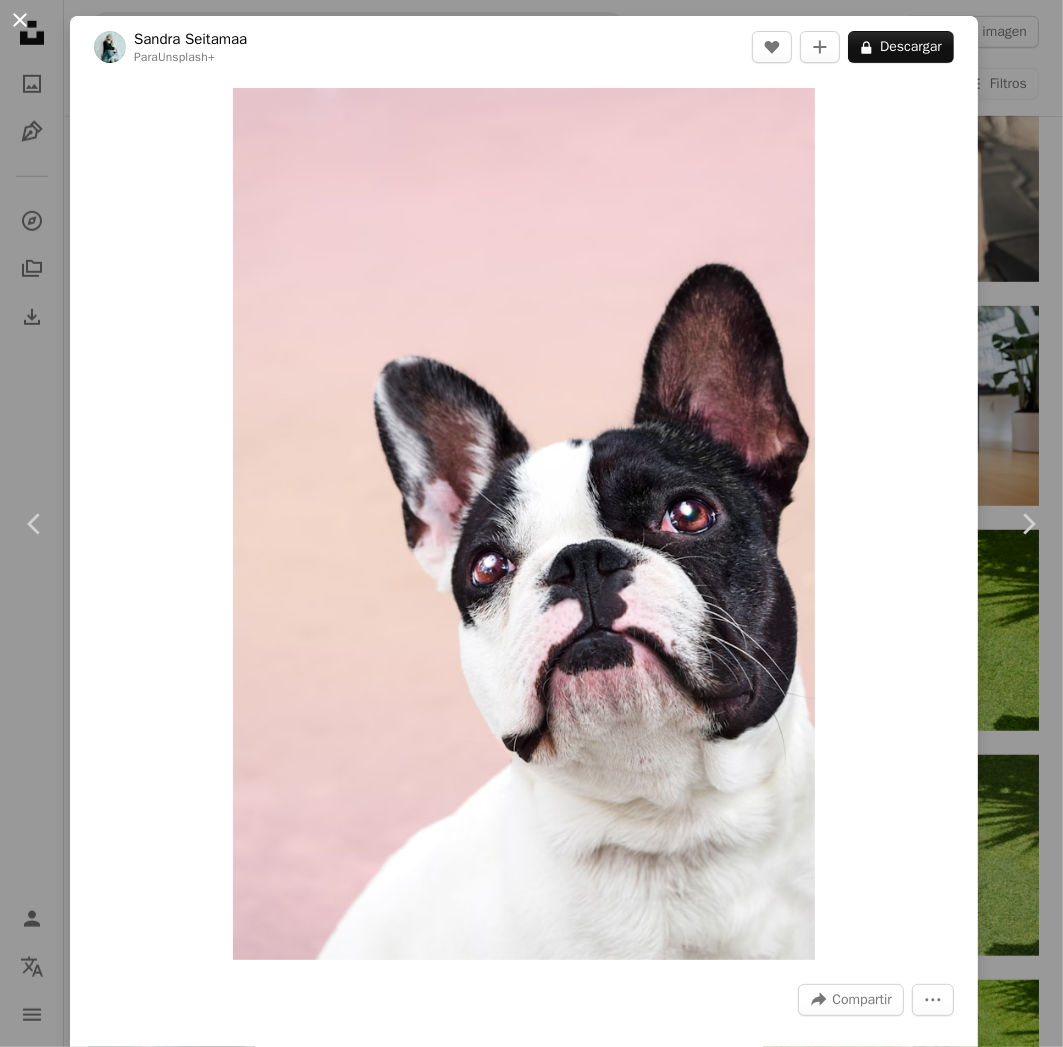 click on "An X shape" at bounding box center [20, 20] 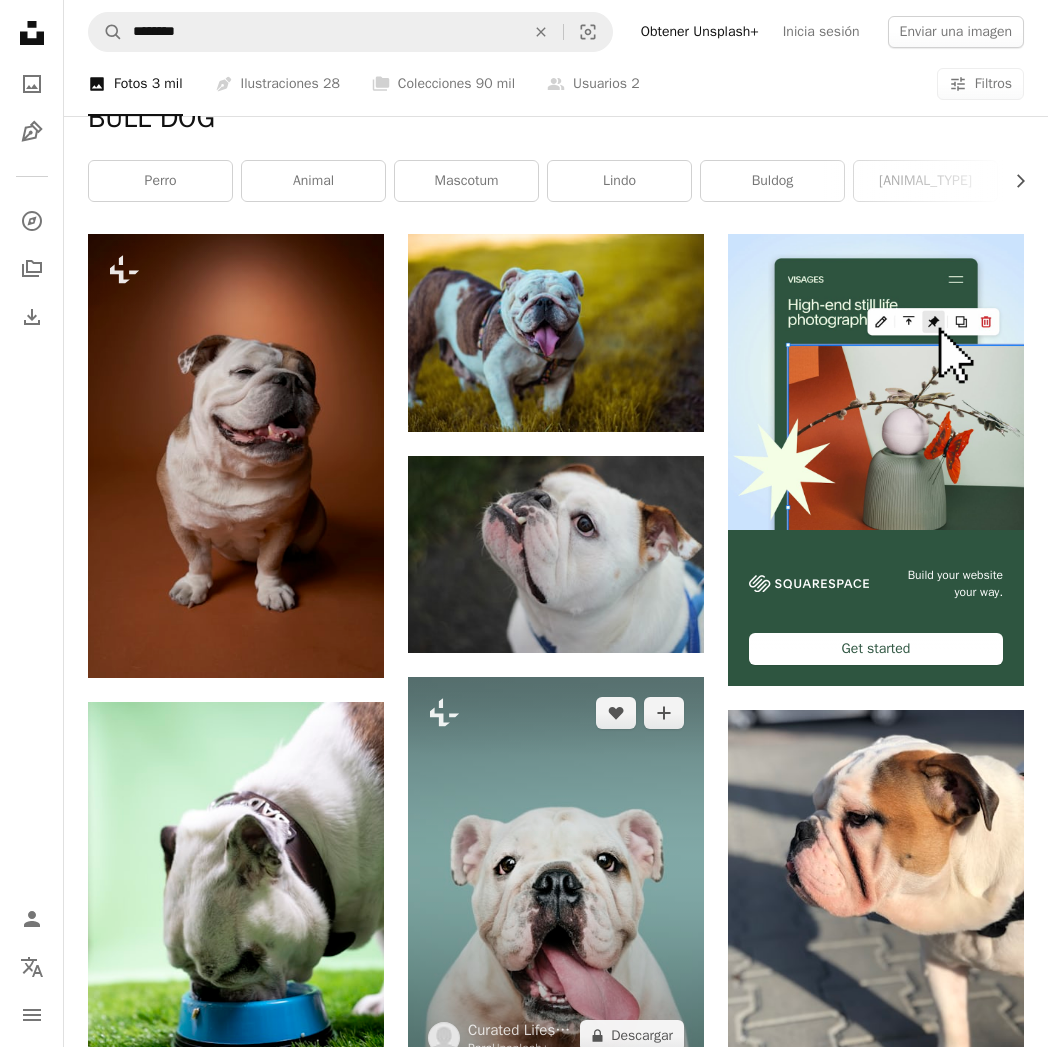 scroll, scrollTop: 0, scrollLeft: 0, axis: both 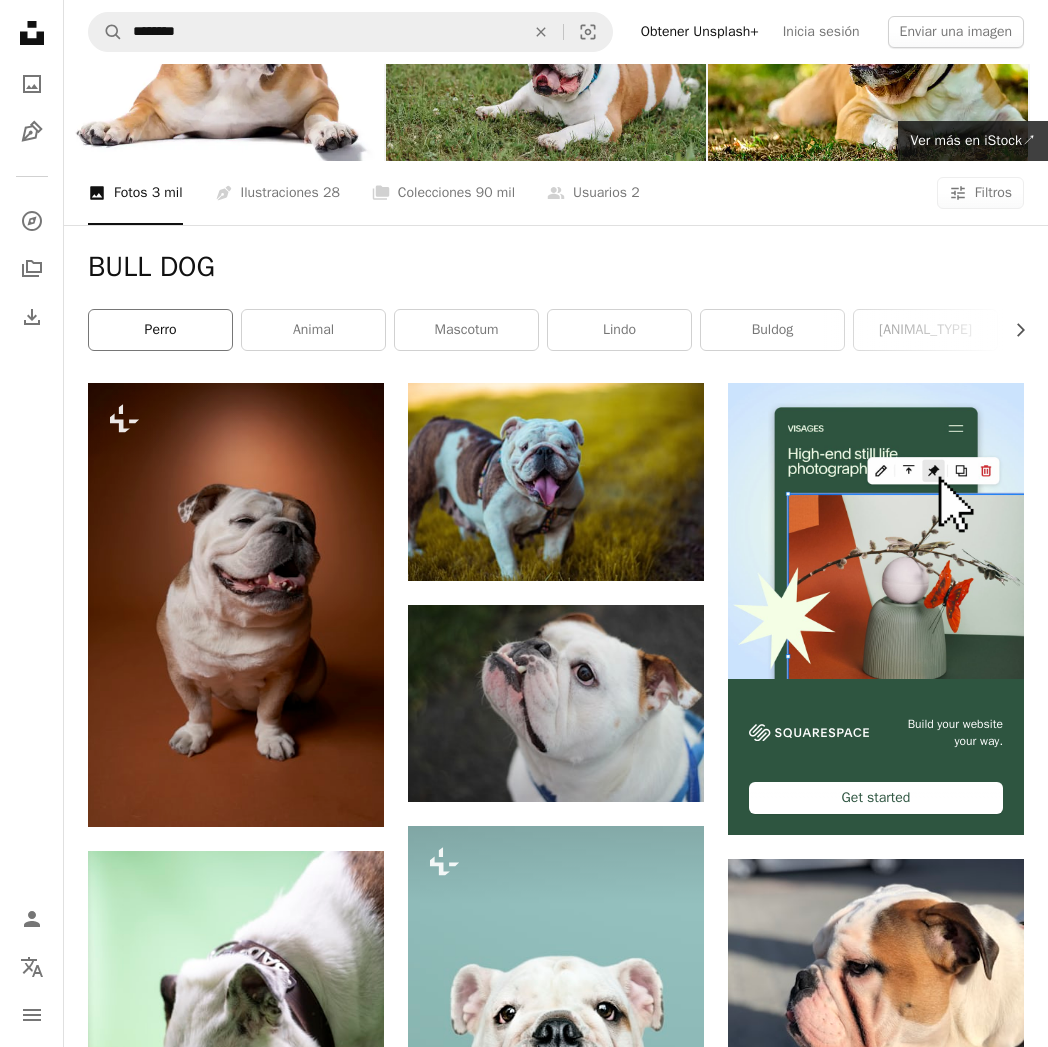 click on "perro" at bounding box center [160, 330] 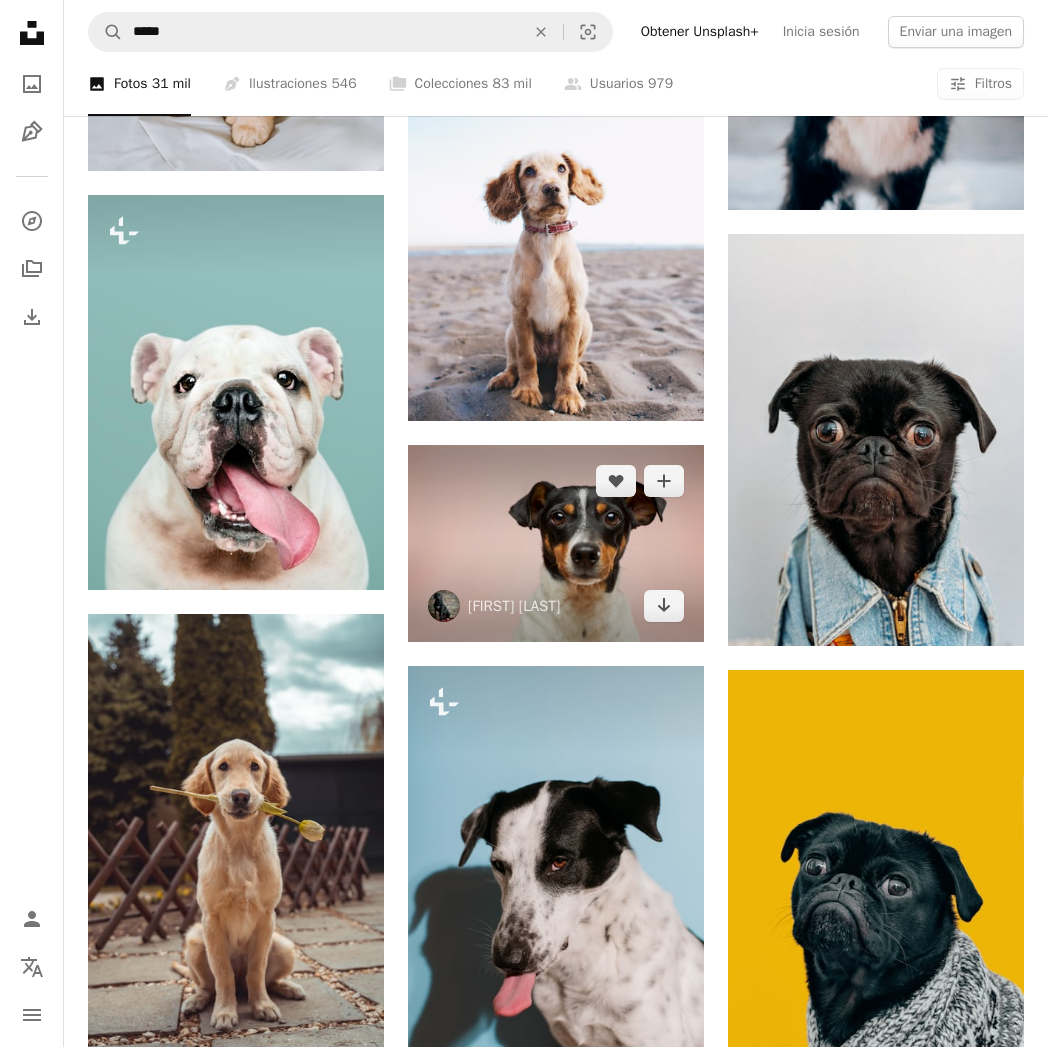 scroll, scrollTop: 1200, scrollLeft: 0, axis: vertical 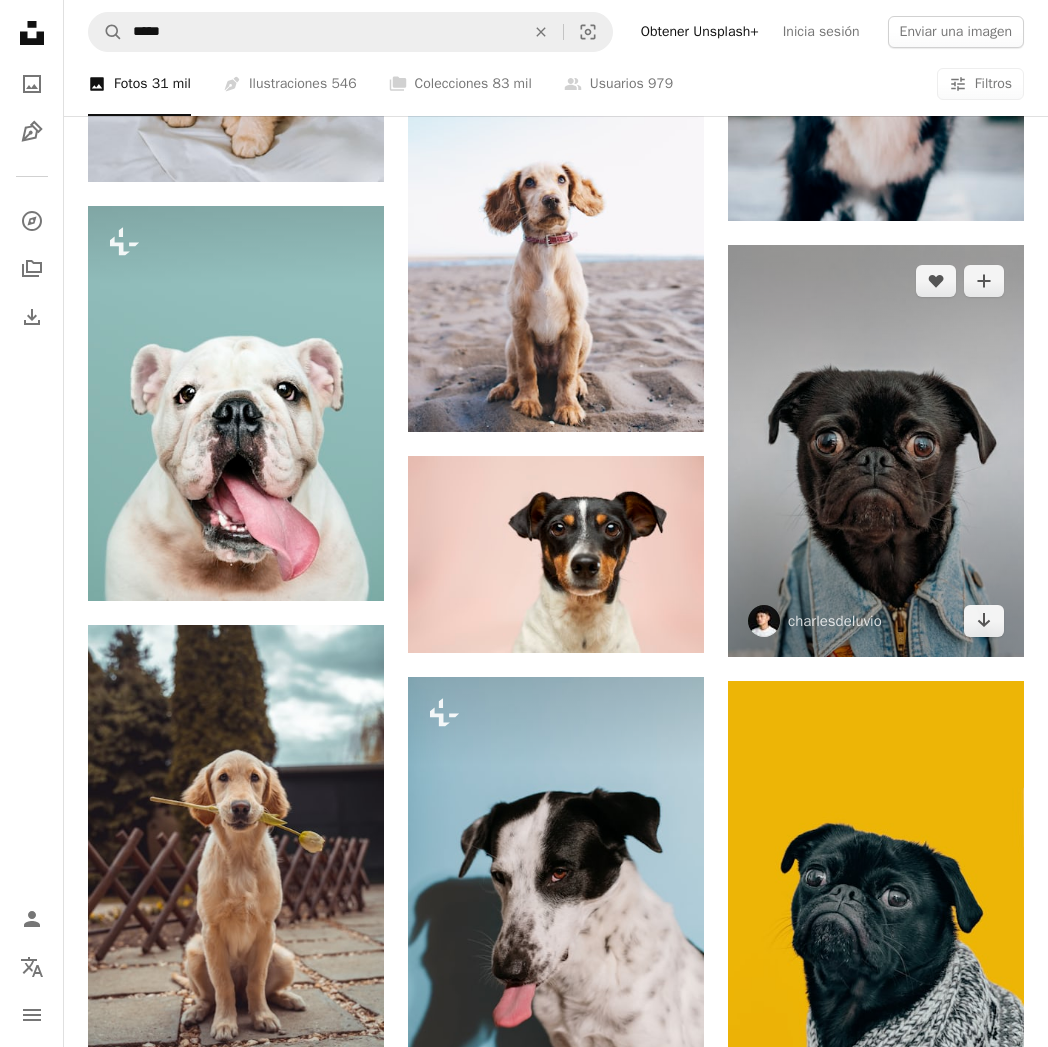click at bounding box center [876, 451] 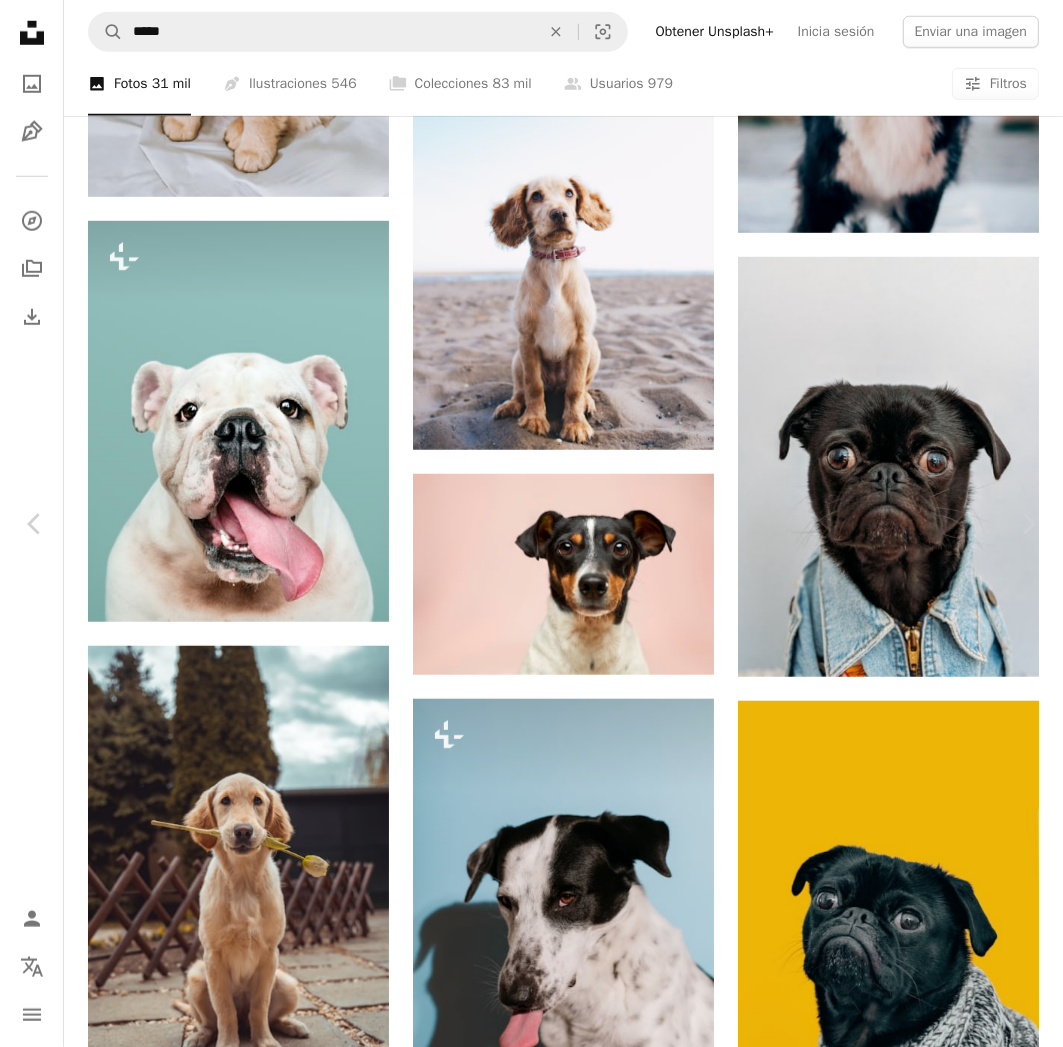 click on "Descargar gratis" at bounding box center [857, 3041] 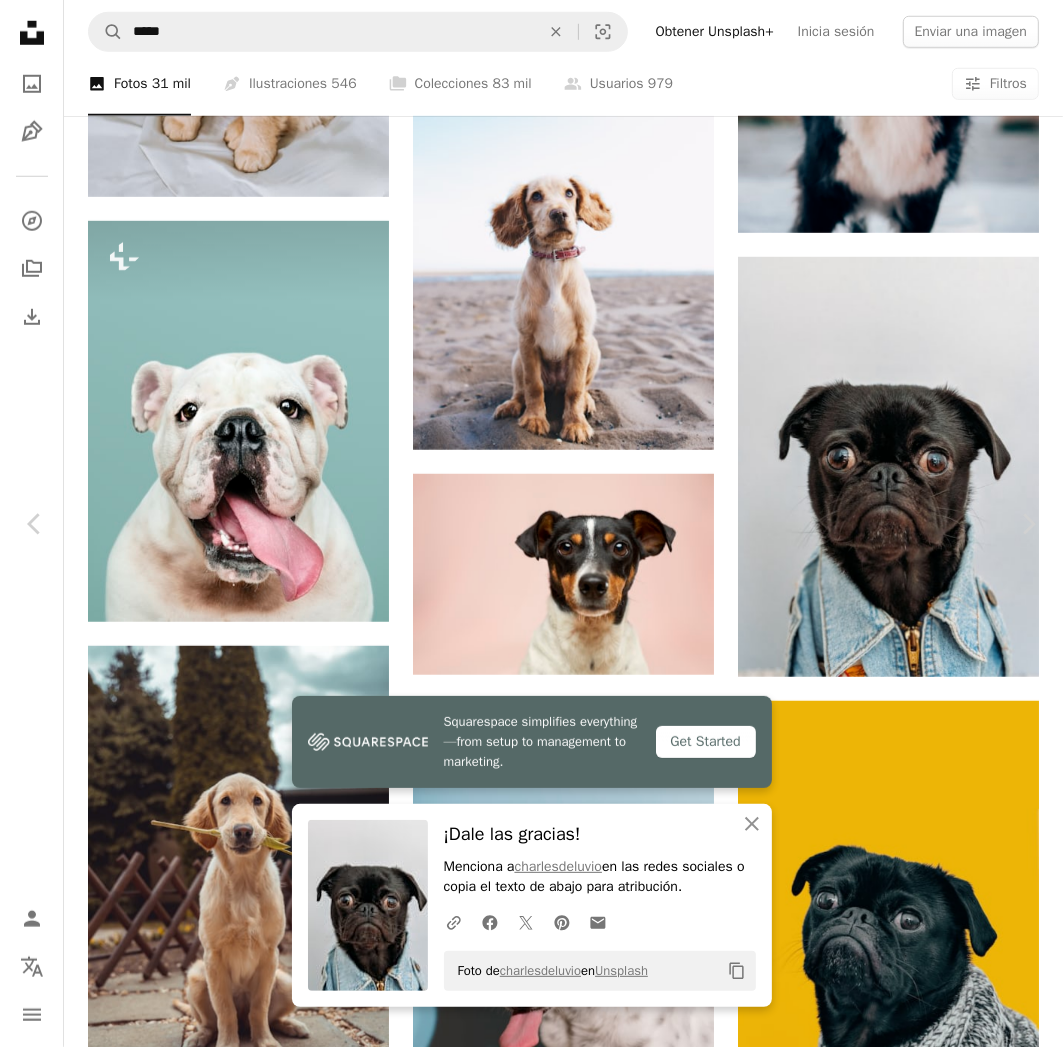 drag, startPoint x: 45, startPoint y: 15, endPoint x: 24, endPoint y: 19, distance: 21.377558 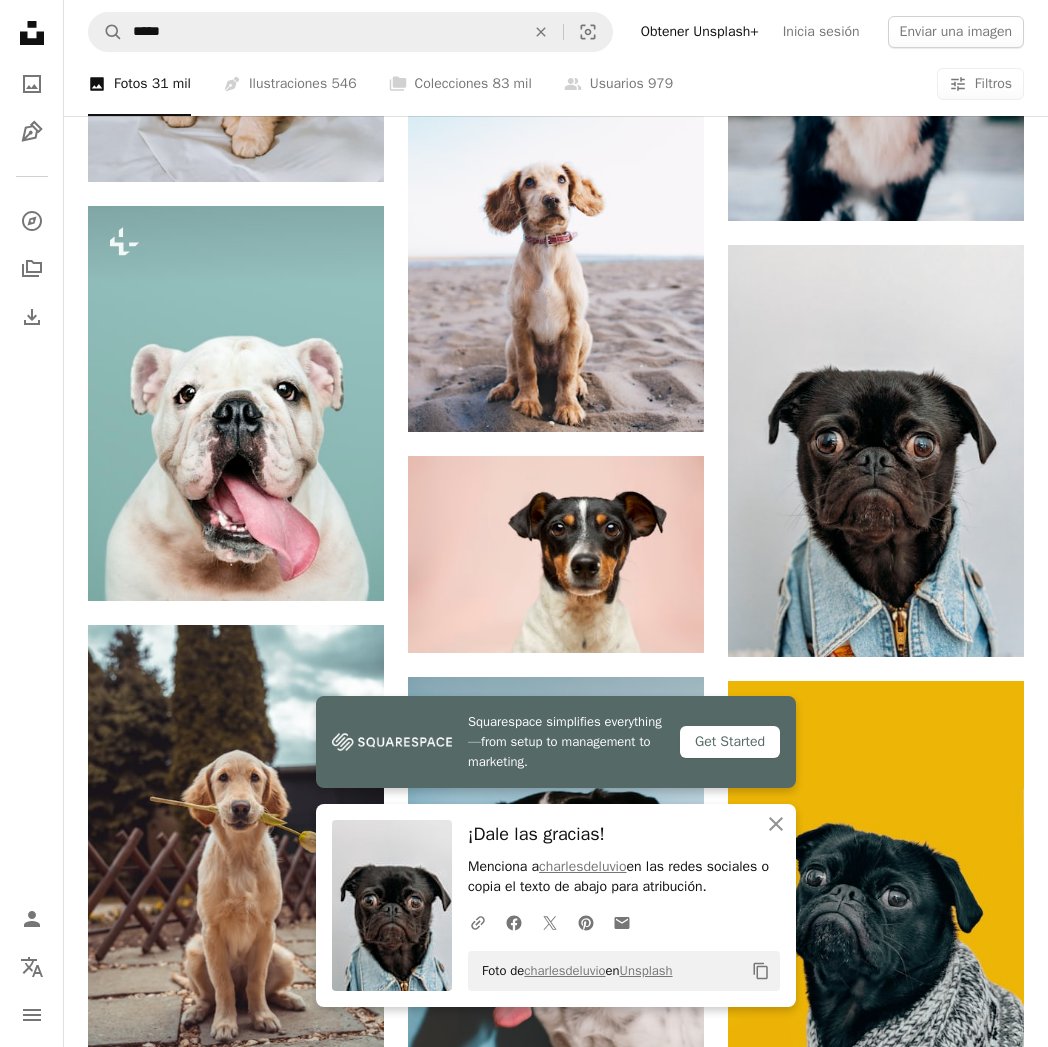 click on "Unsplash logo Página de inicio de Unsplash" 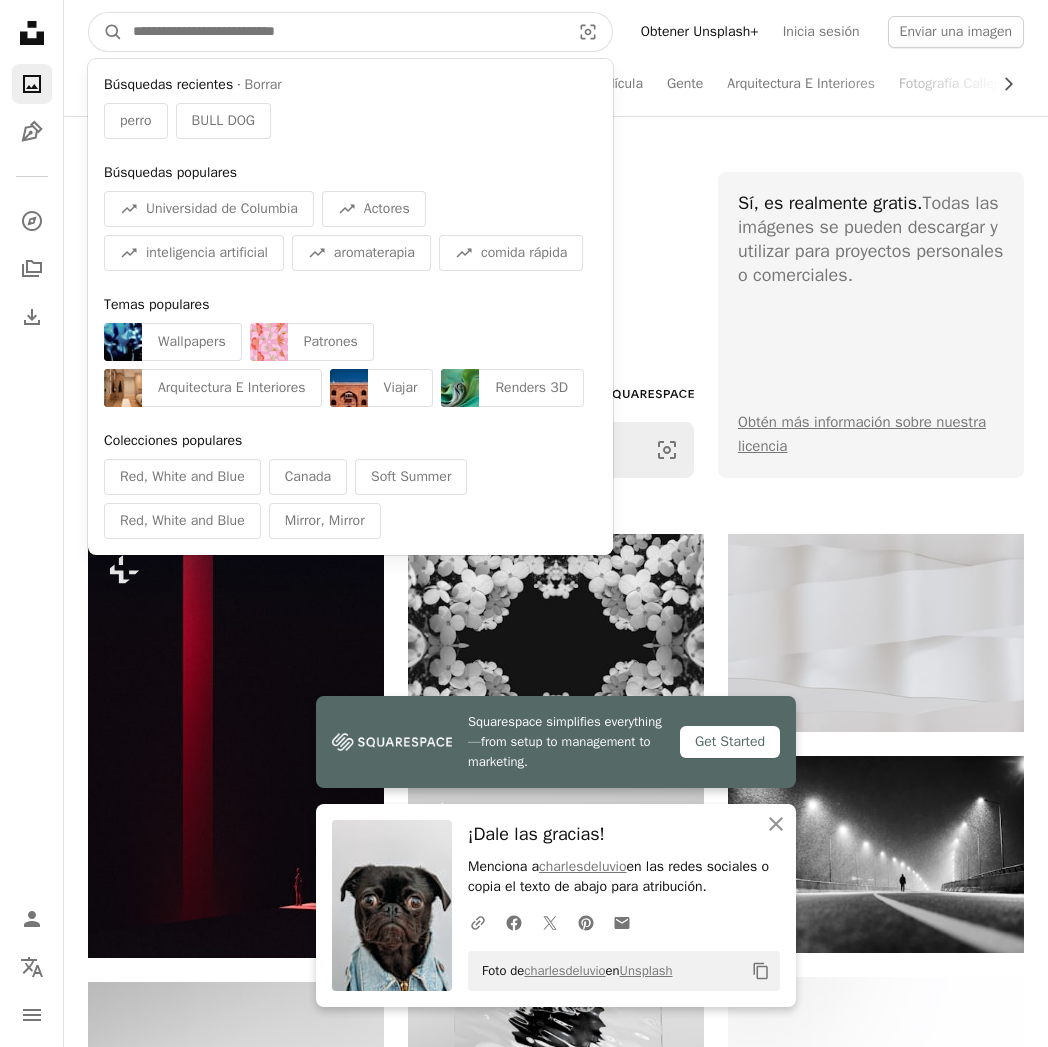 click at bounding box center [343, 32] 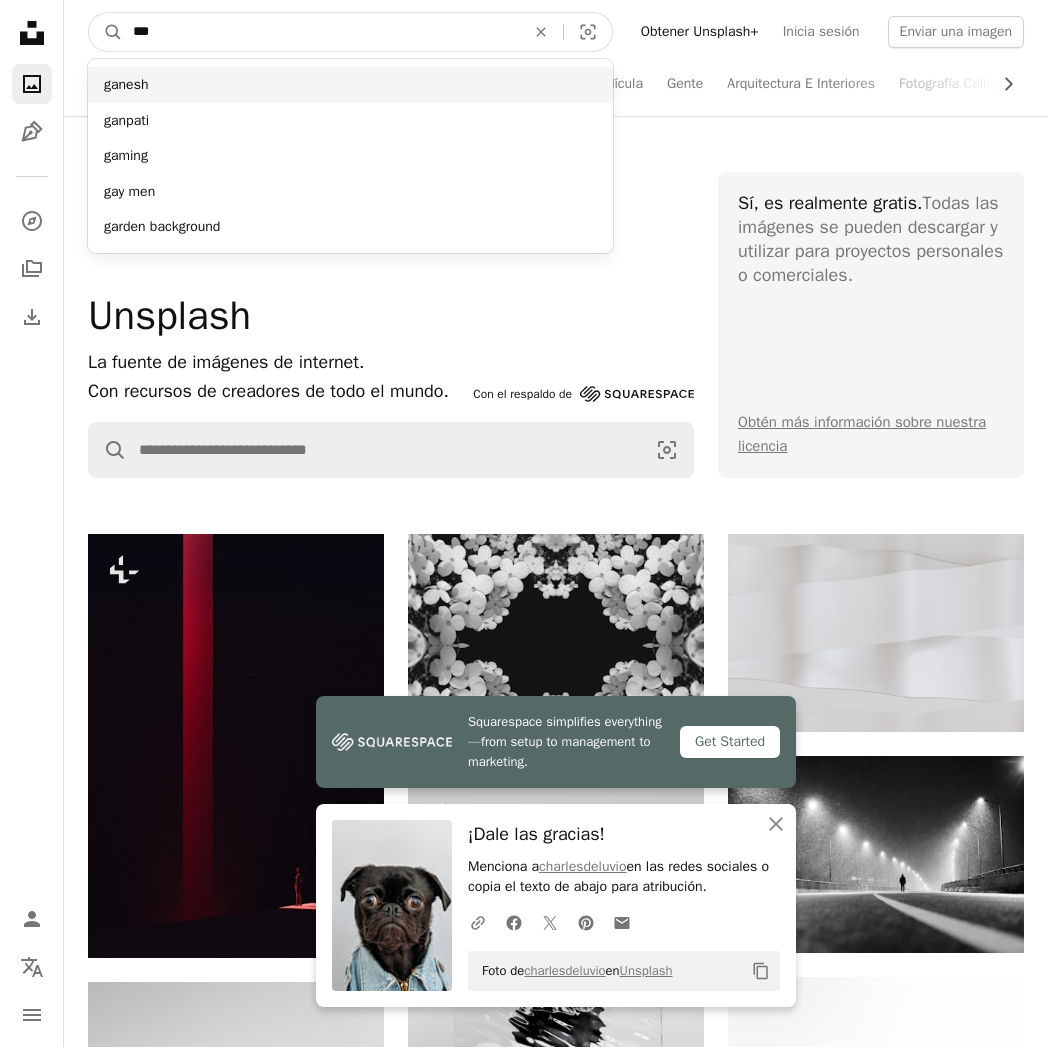 type on "****" 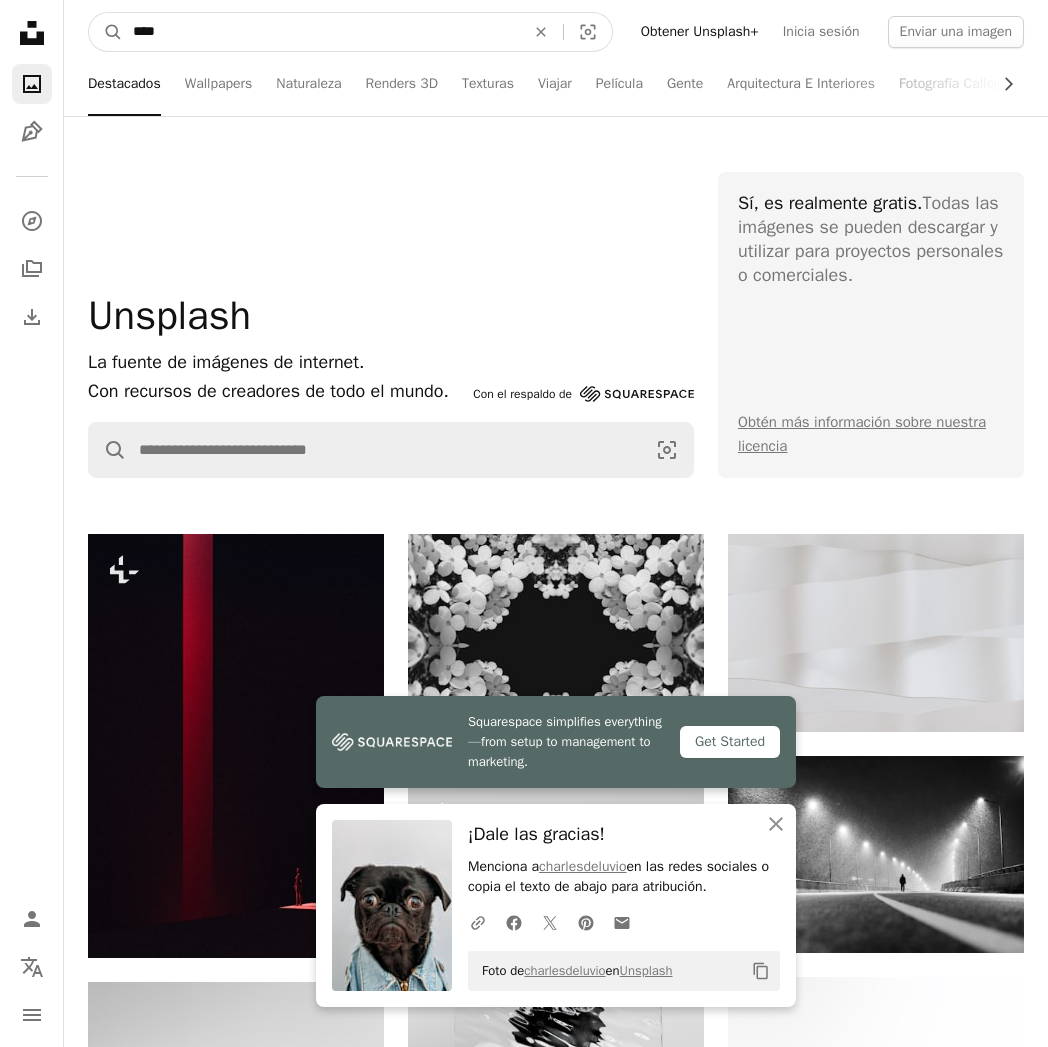 click on "A magnifying glass" at bounding box center [106, 32] 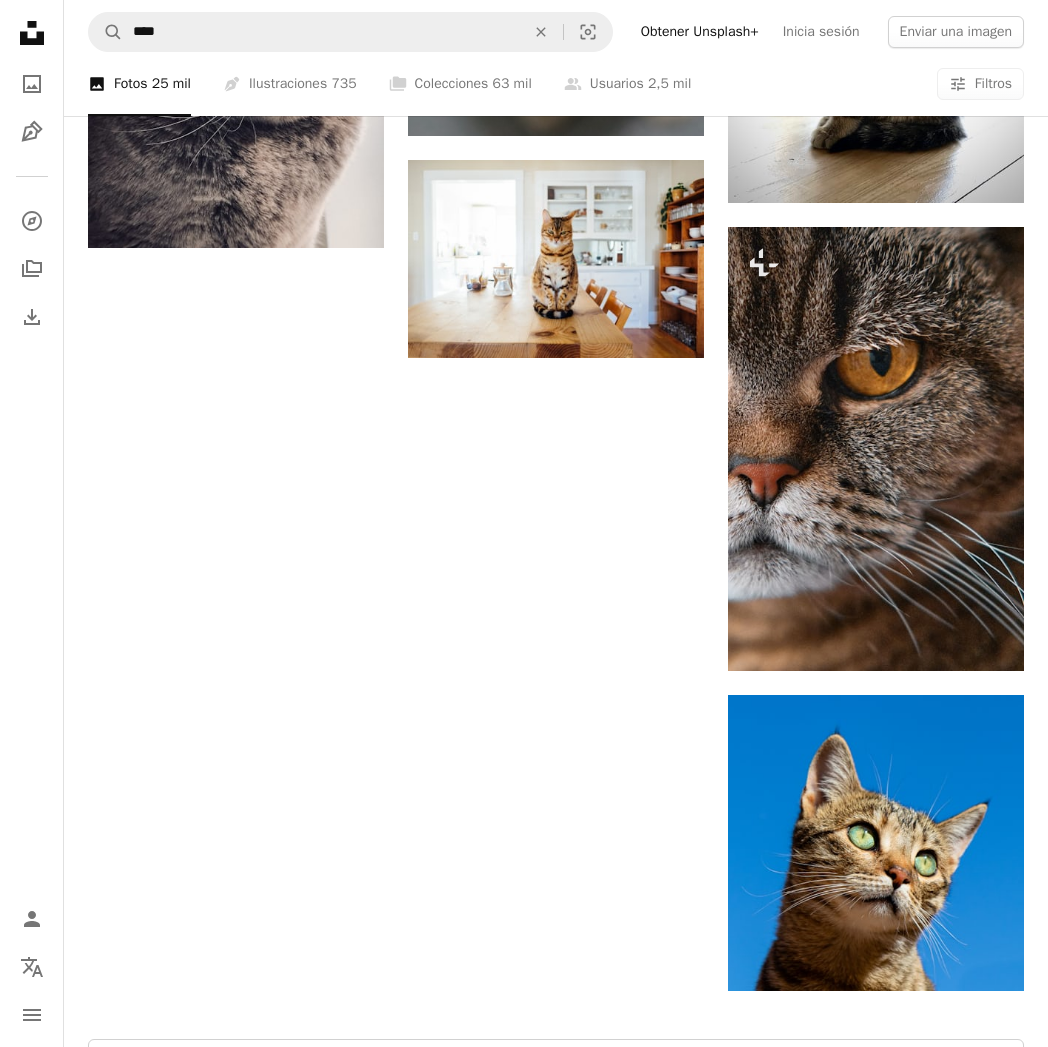 scroll, scrollTop: 2800, scrollLeft: 0, axis: vertical 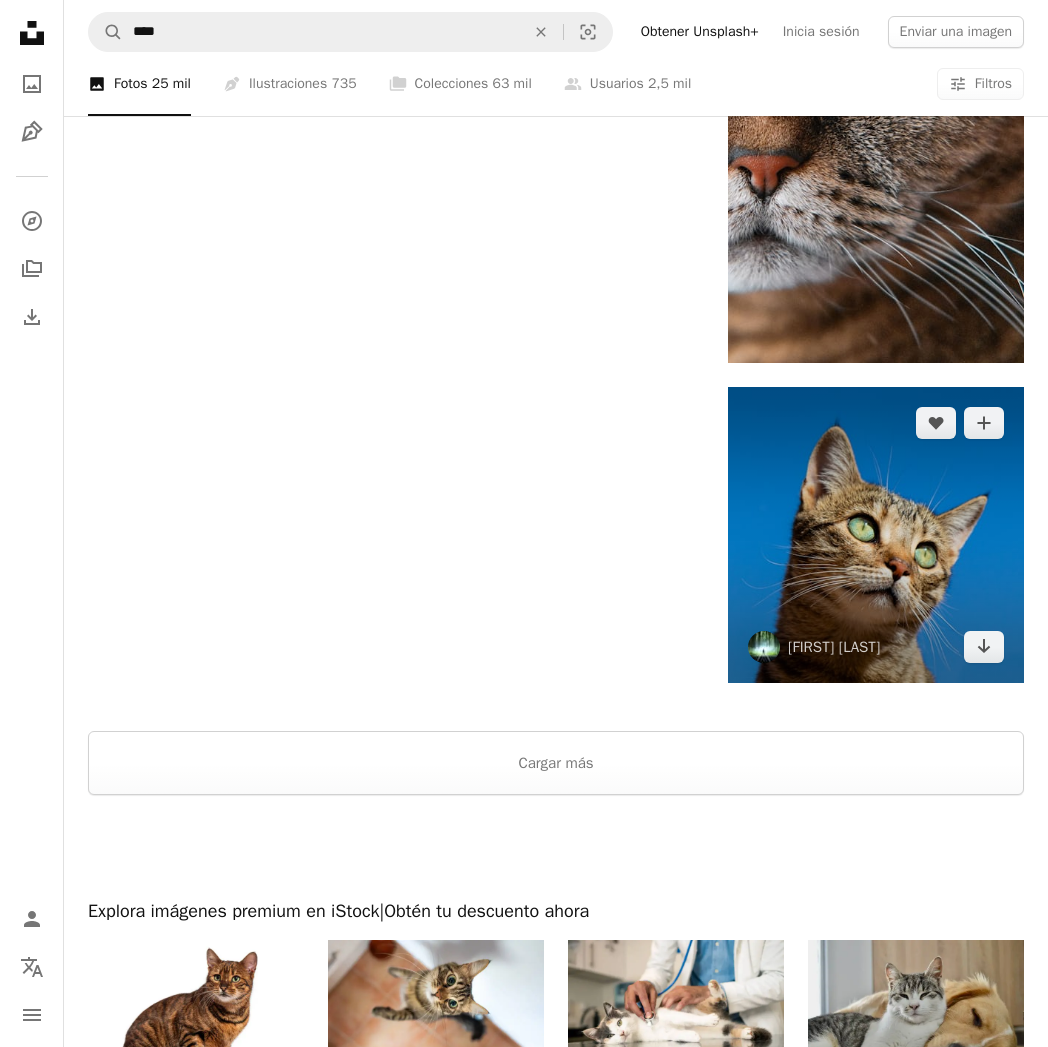 click at bounding box center (876, 535) 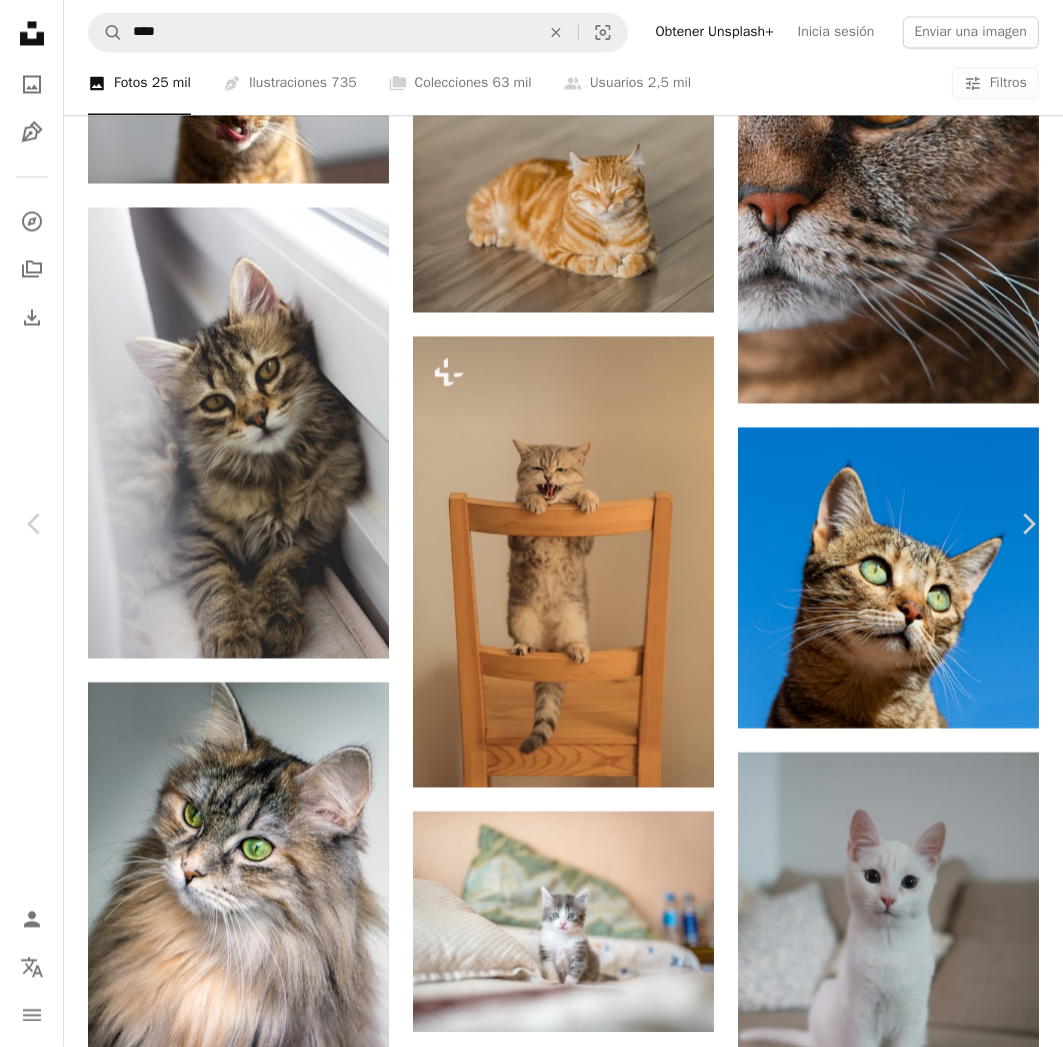 click on "Descargar gratis" at bounding box center (857, 3949) 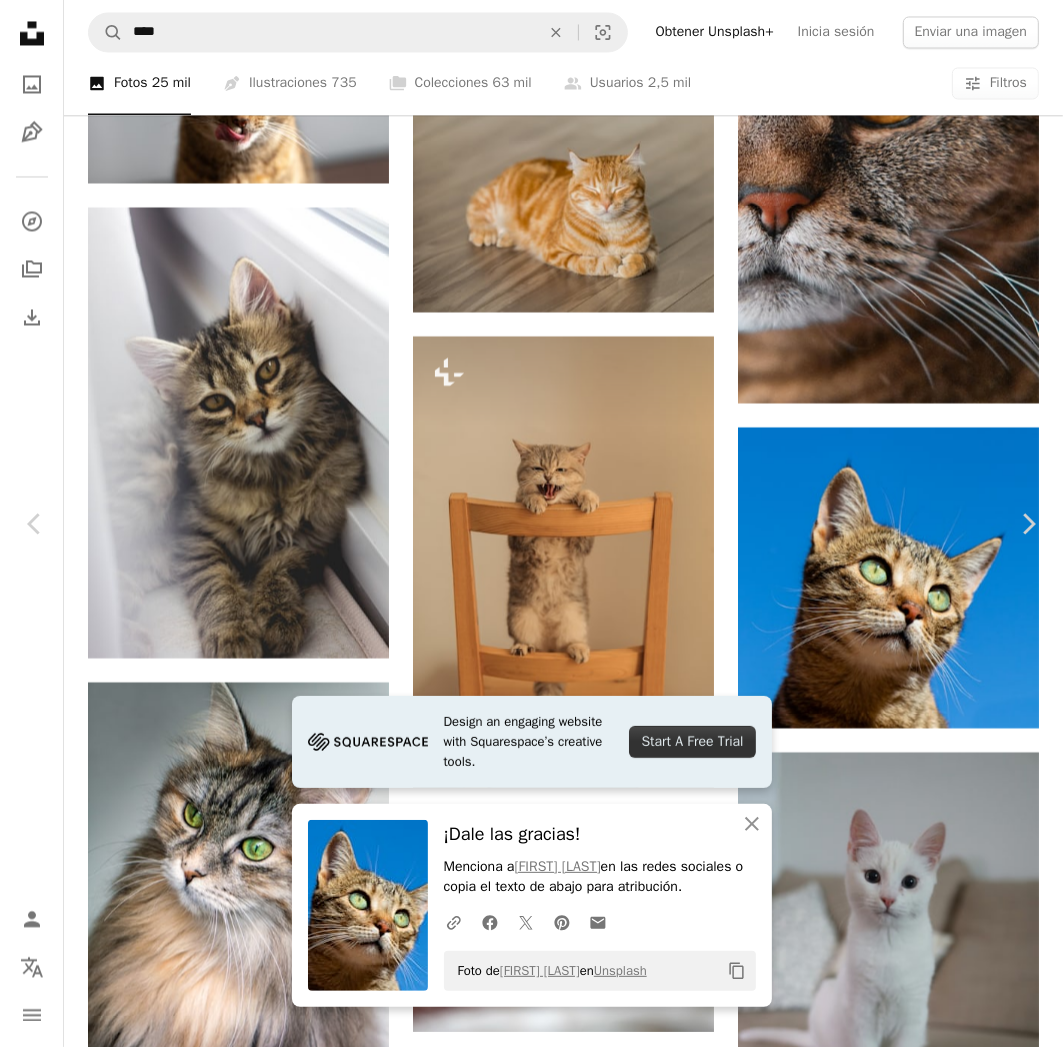 drag, startPoint x: 20, startPoint y: 35, endPoint x: 31, endPoint y: 46, distance: 15.556349 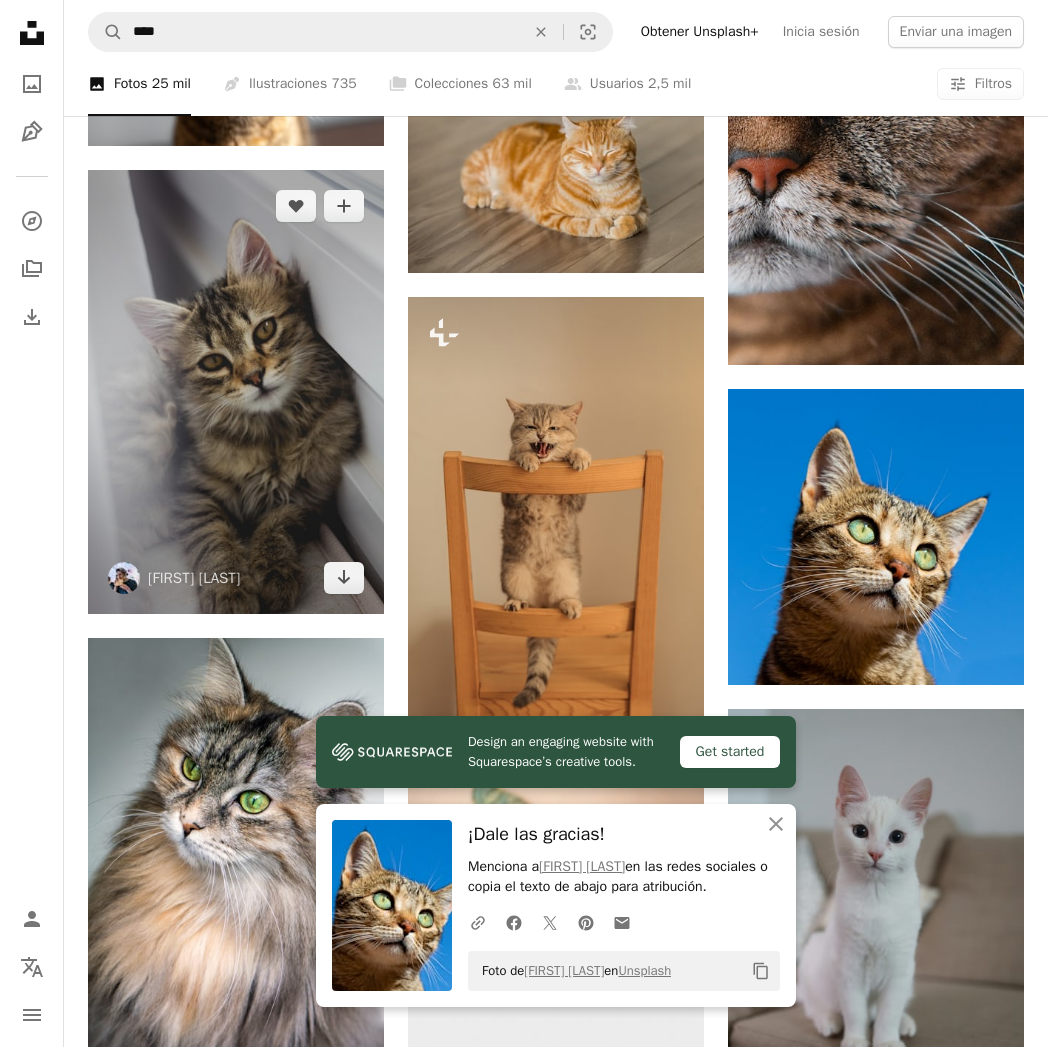 drag, startPoint x: 158, startPoint y: 325, endPoint x: 208, endPoint y: 213, distance: 122.653984 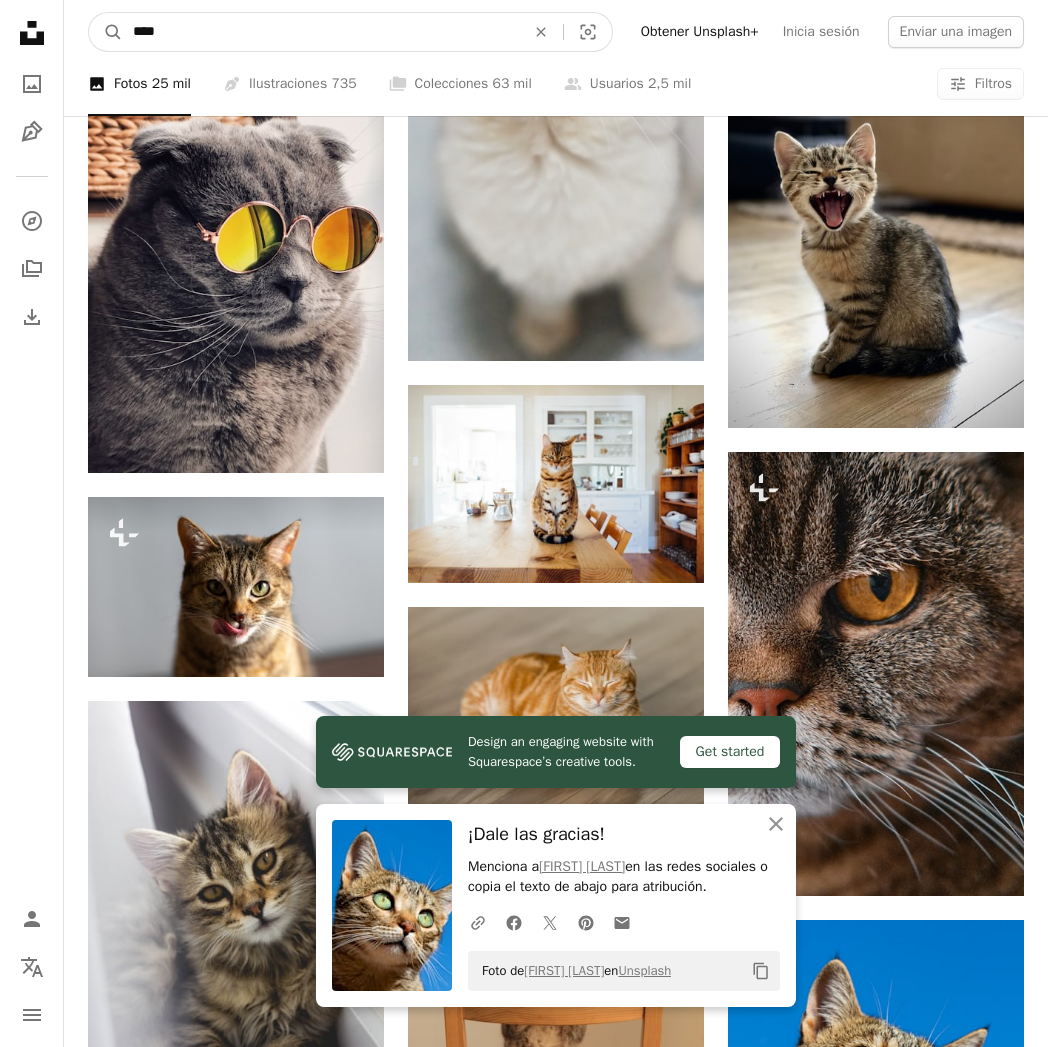 scroll, scrollTop: 2075, scrollLeft: 0, axis: vertical 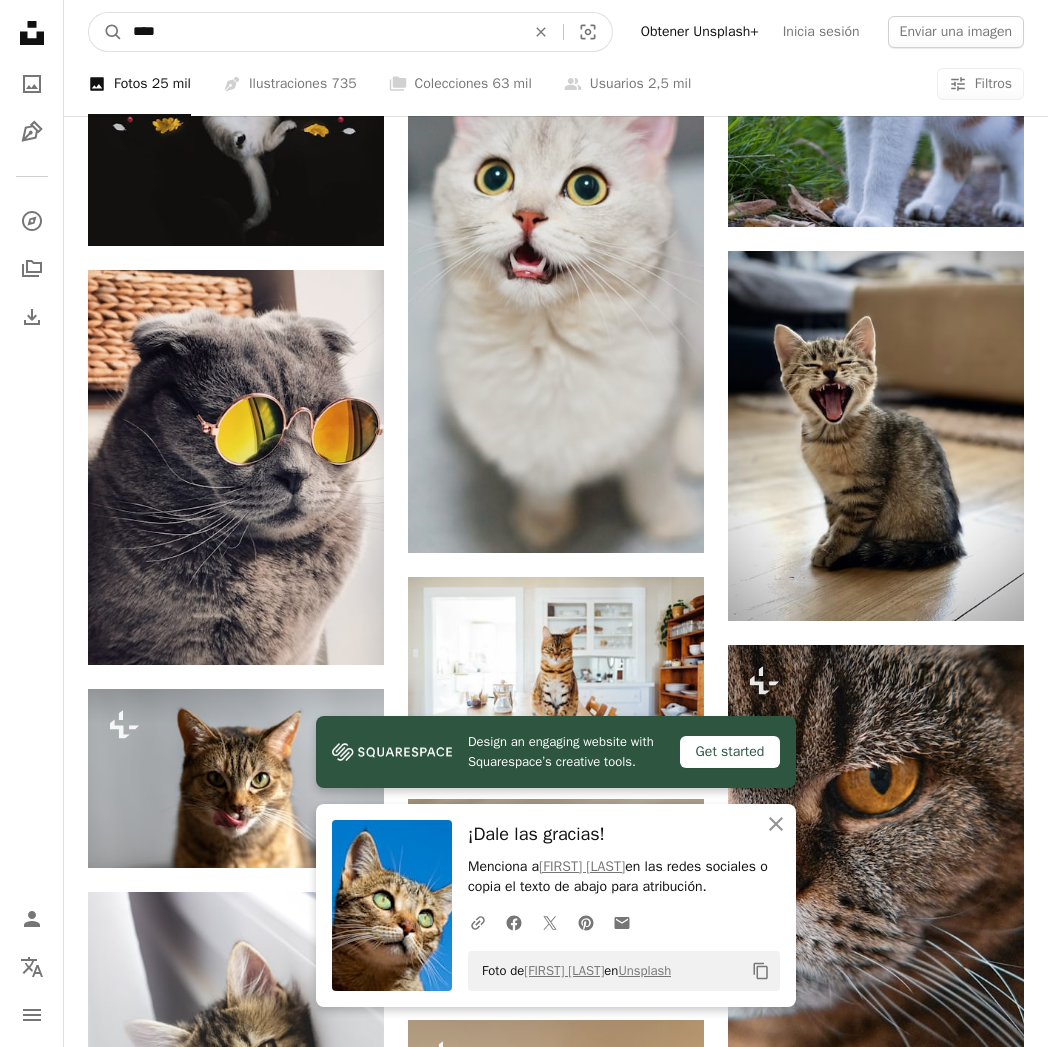 drag, startPoint x: 215, startPoint y: 24, endPoint x: -14, endPoint y: -13, distance: 231.96982 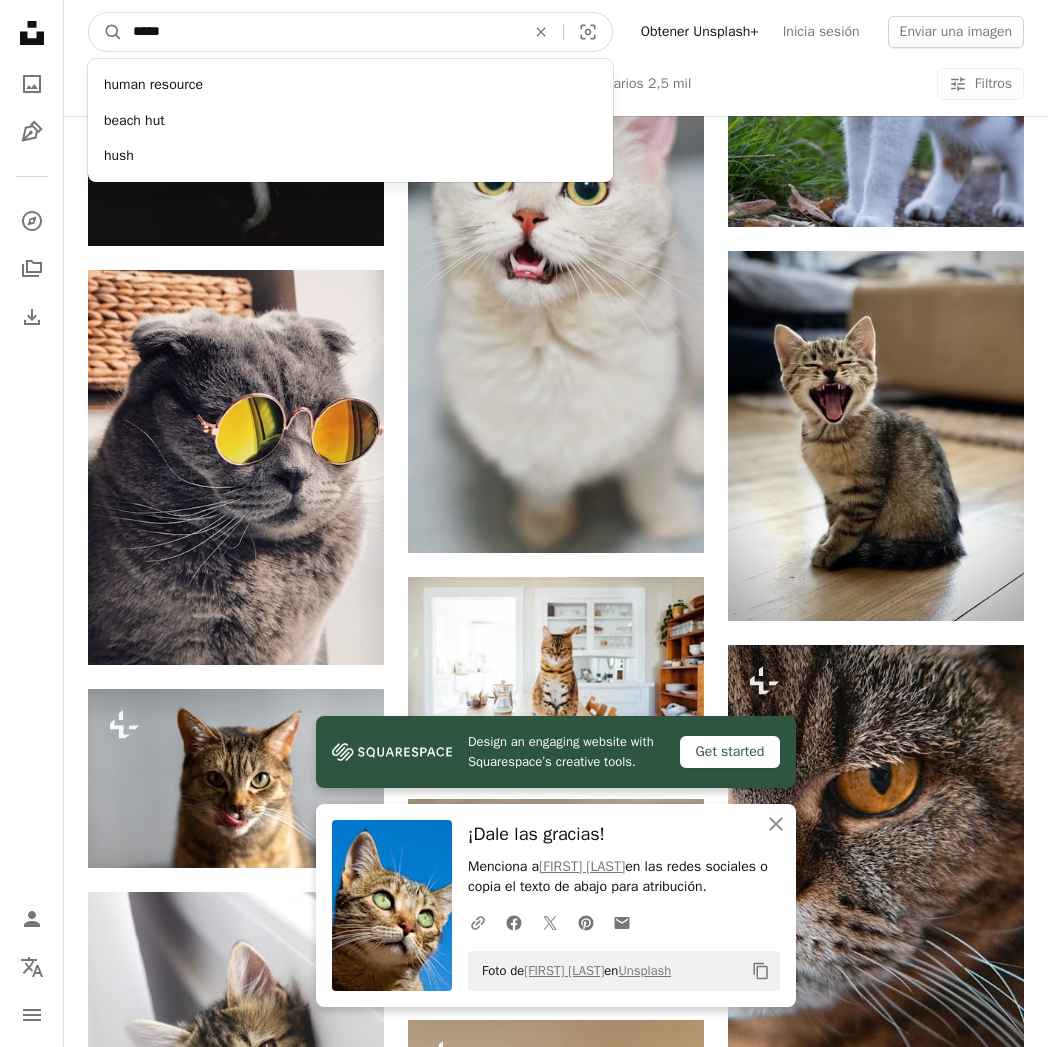 type on "*****" 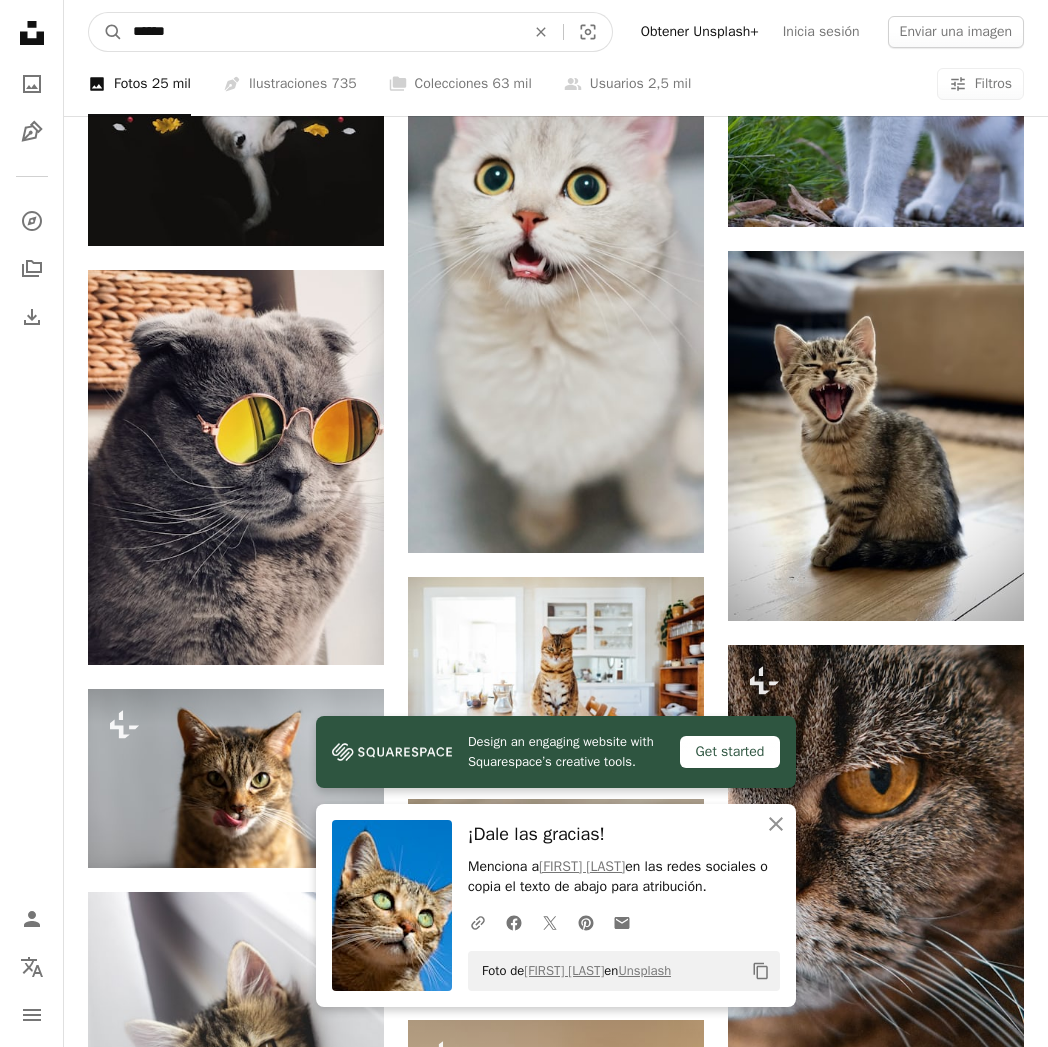 click on "A magnifying glass" at bounding box center (106, 32) 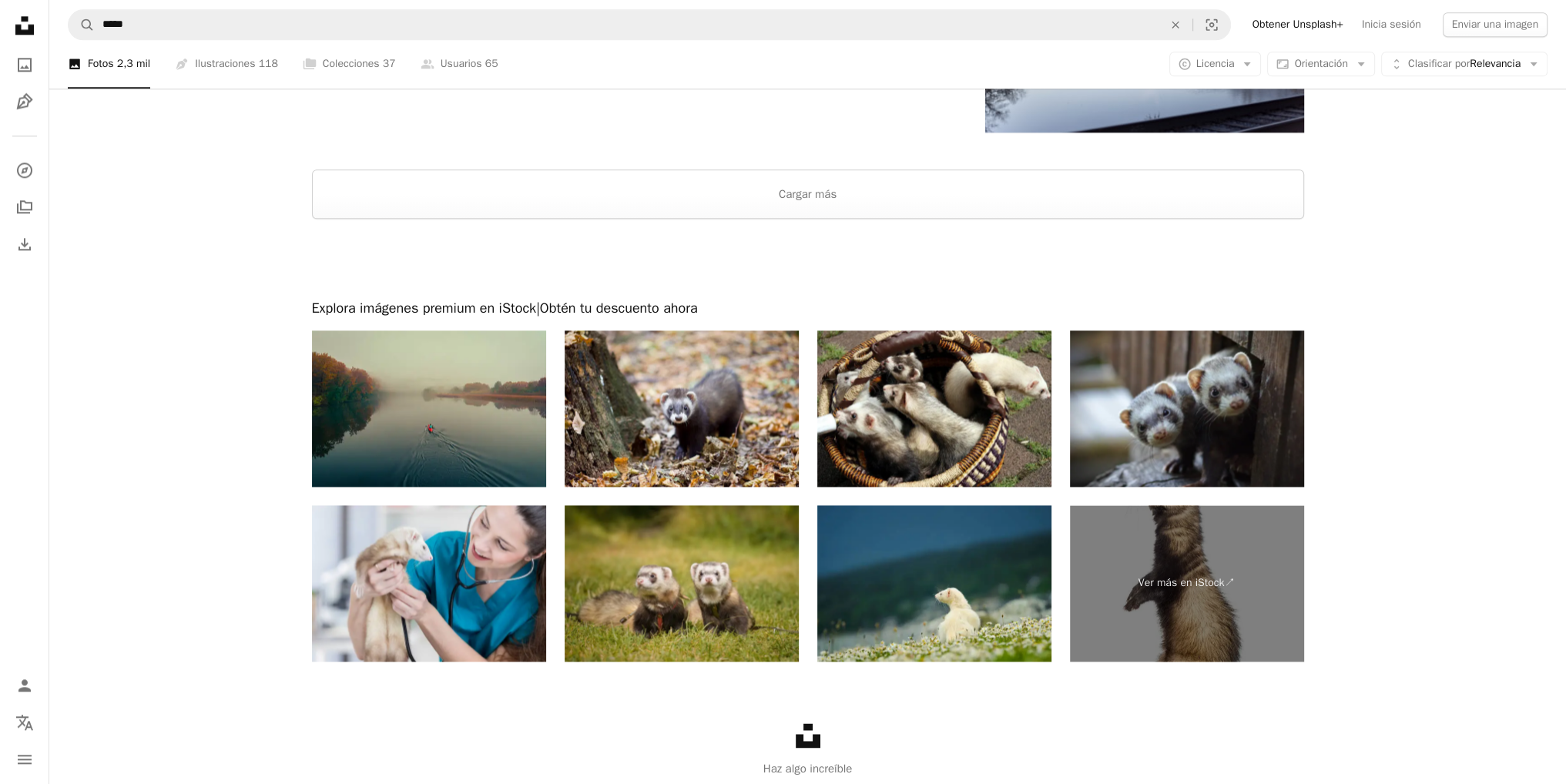 scroll, scrollTop: 2665, scrollLeft: 0, axis: vertical 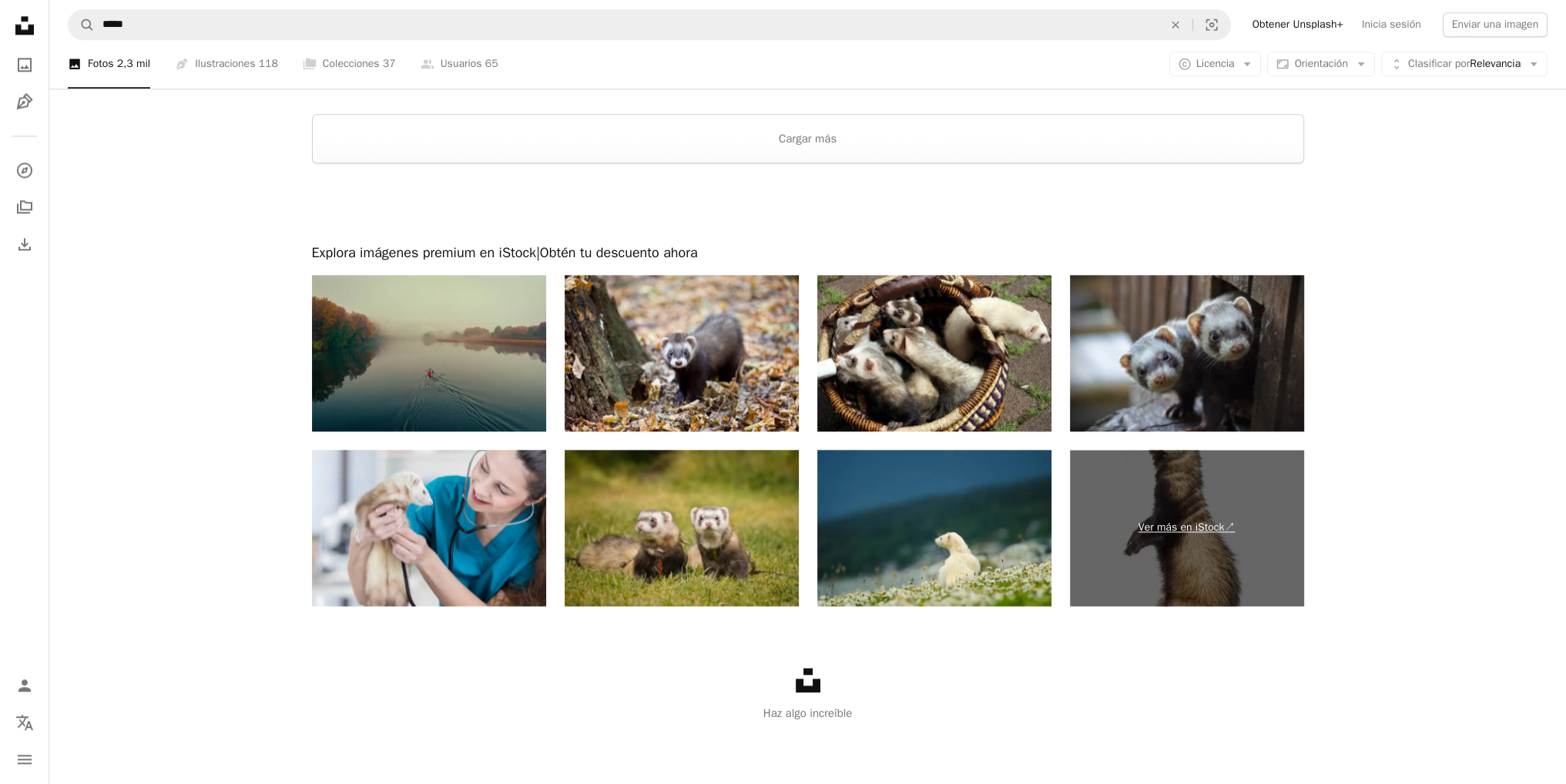 click on "Ver más en iStock  ↗" at bounding box center (1187, 528) 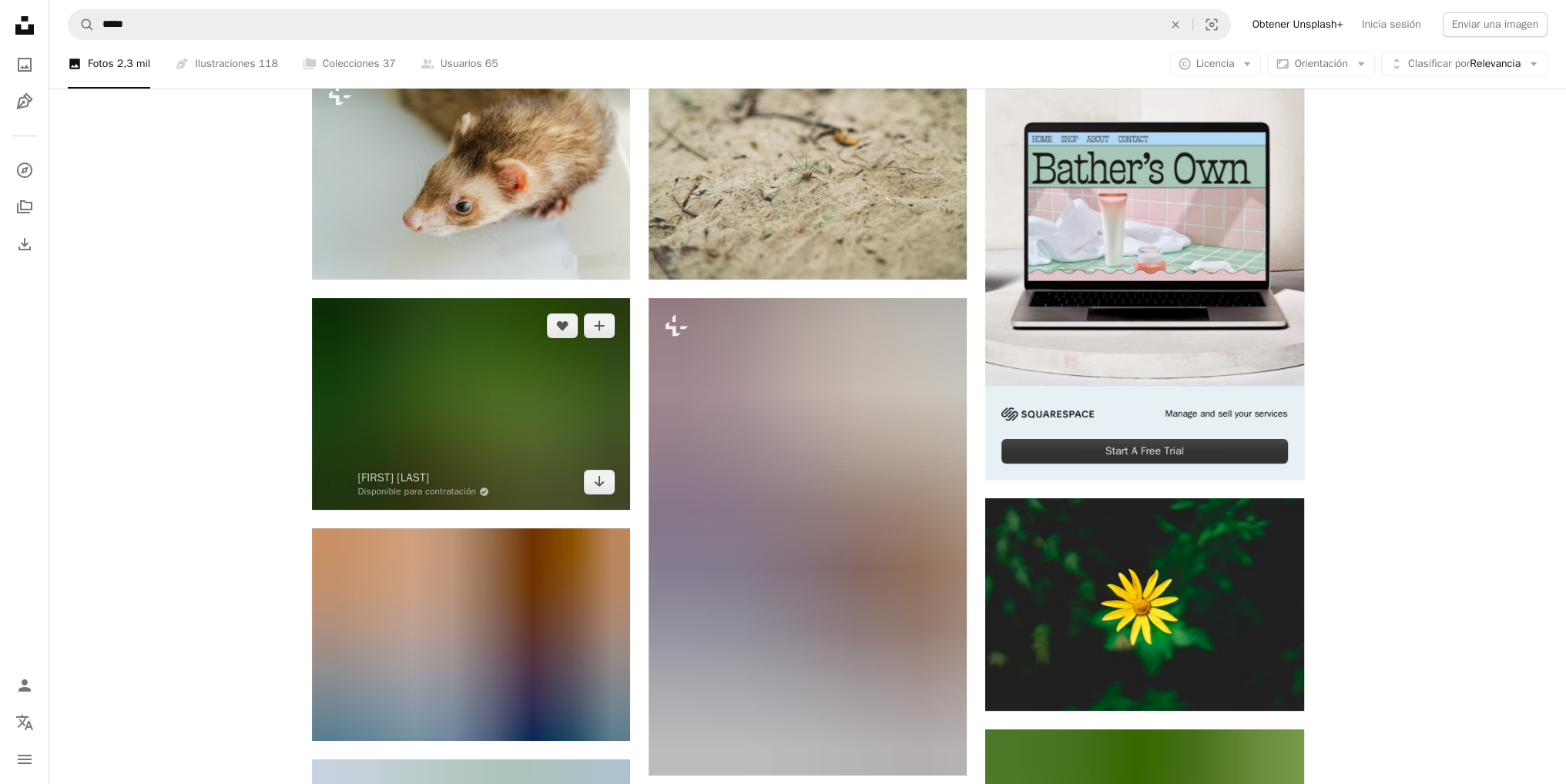 scroll, scrollTop: 0, scrollLeft: 0, axis: both 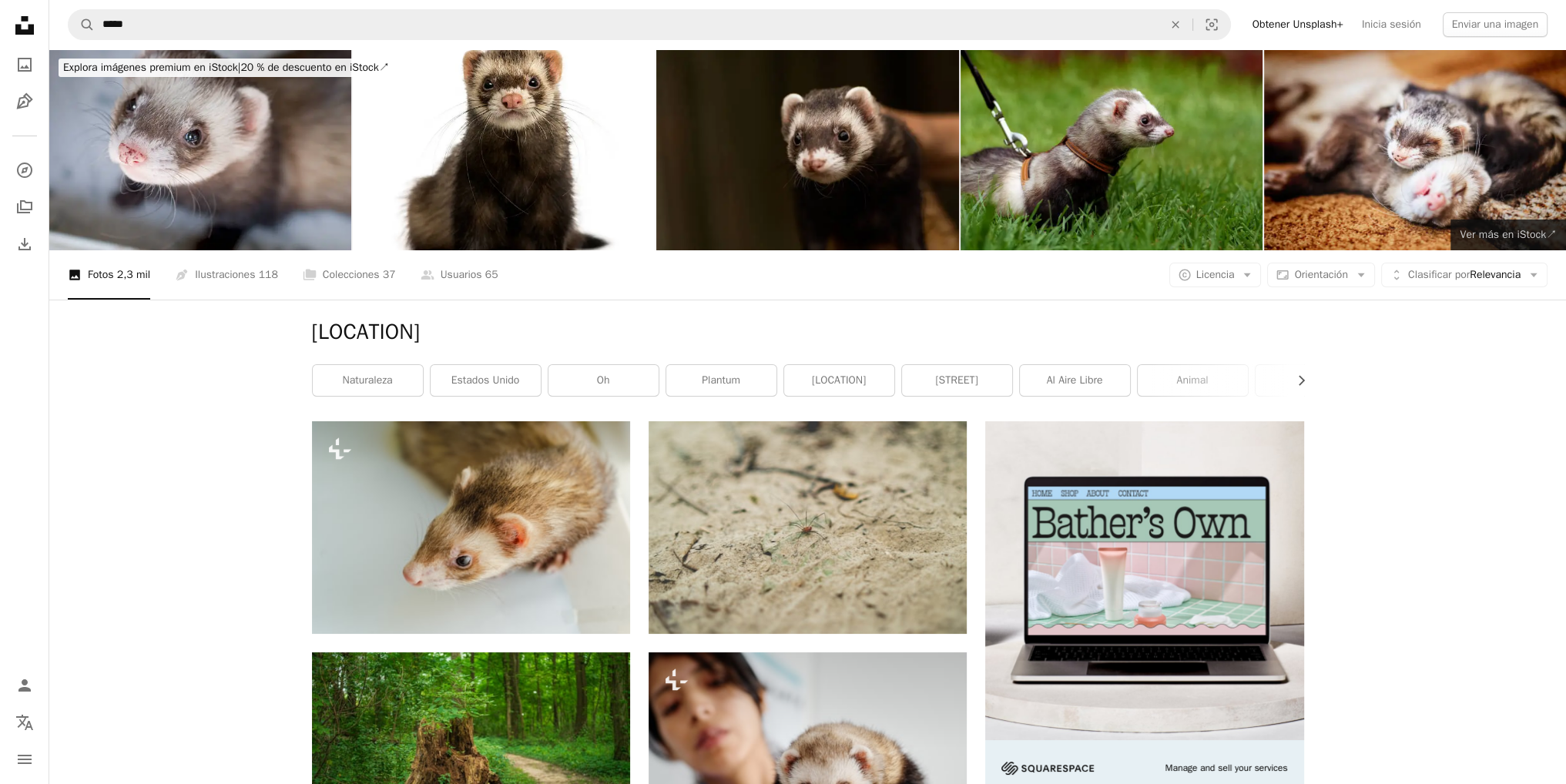 click on "Ver más en iStock  ↗" at bounding box center [1508, 234] 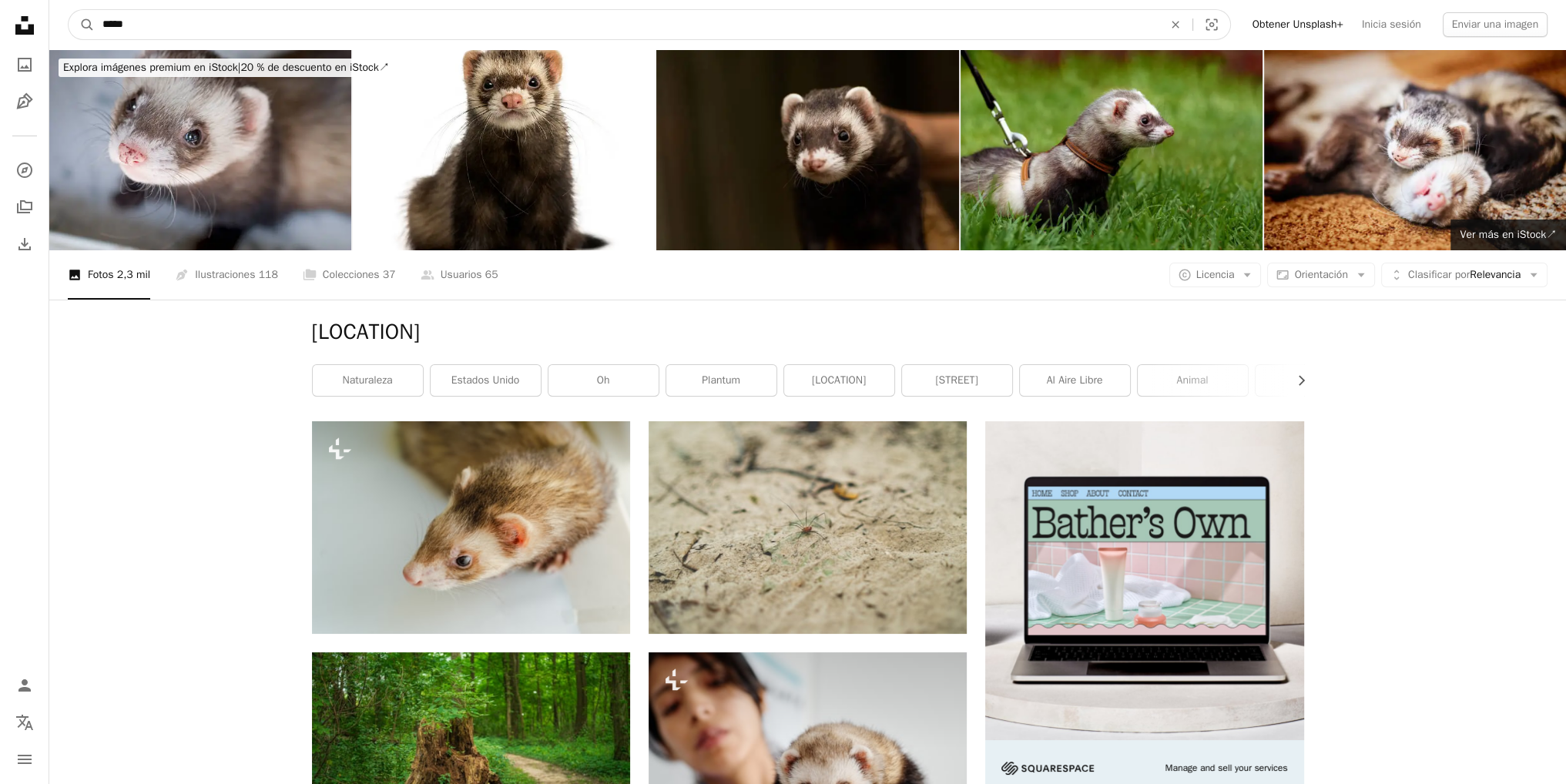 click on "*****" at bounding box center [626, 25] 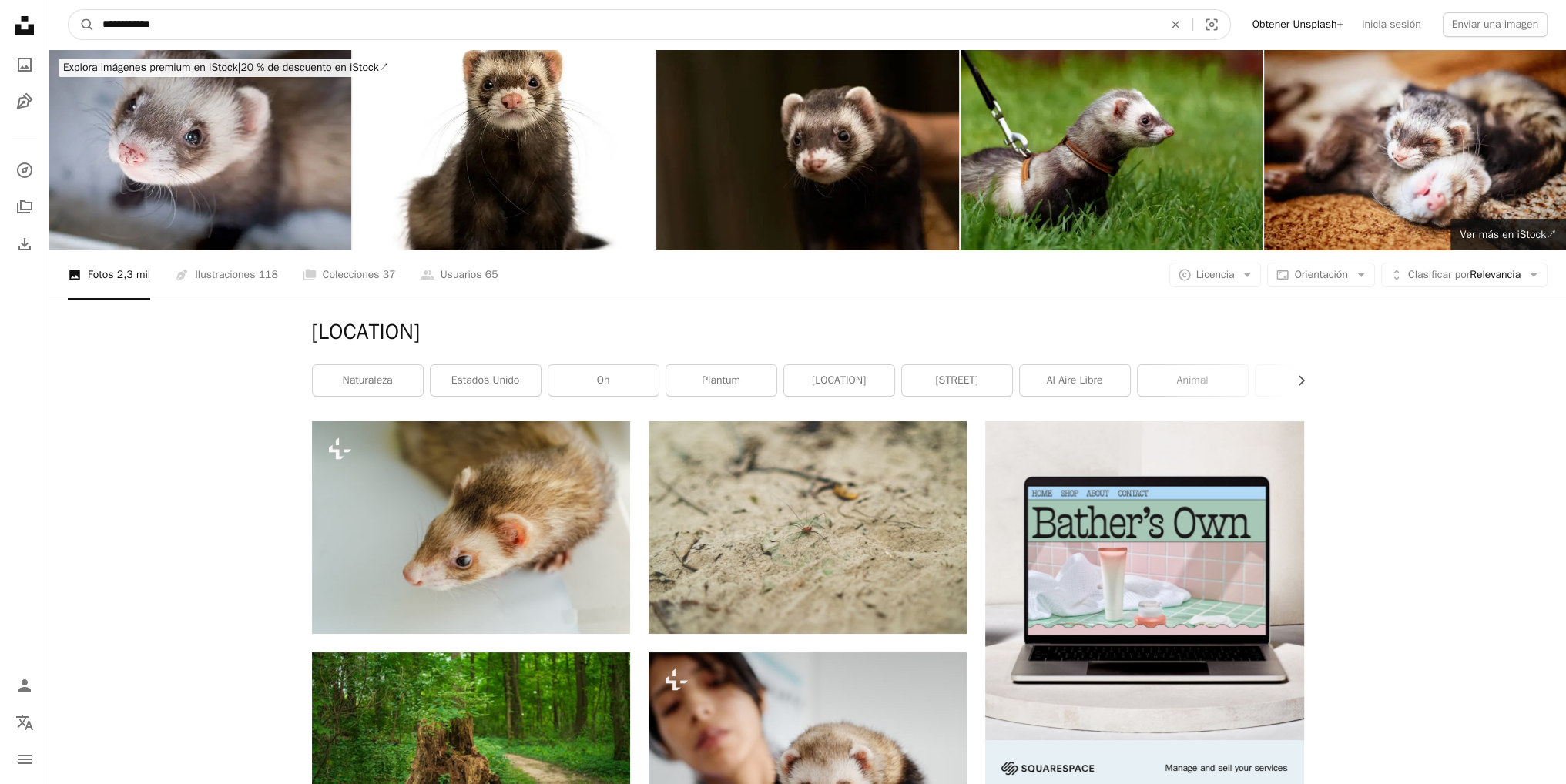 type on "**********" 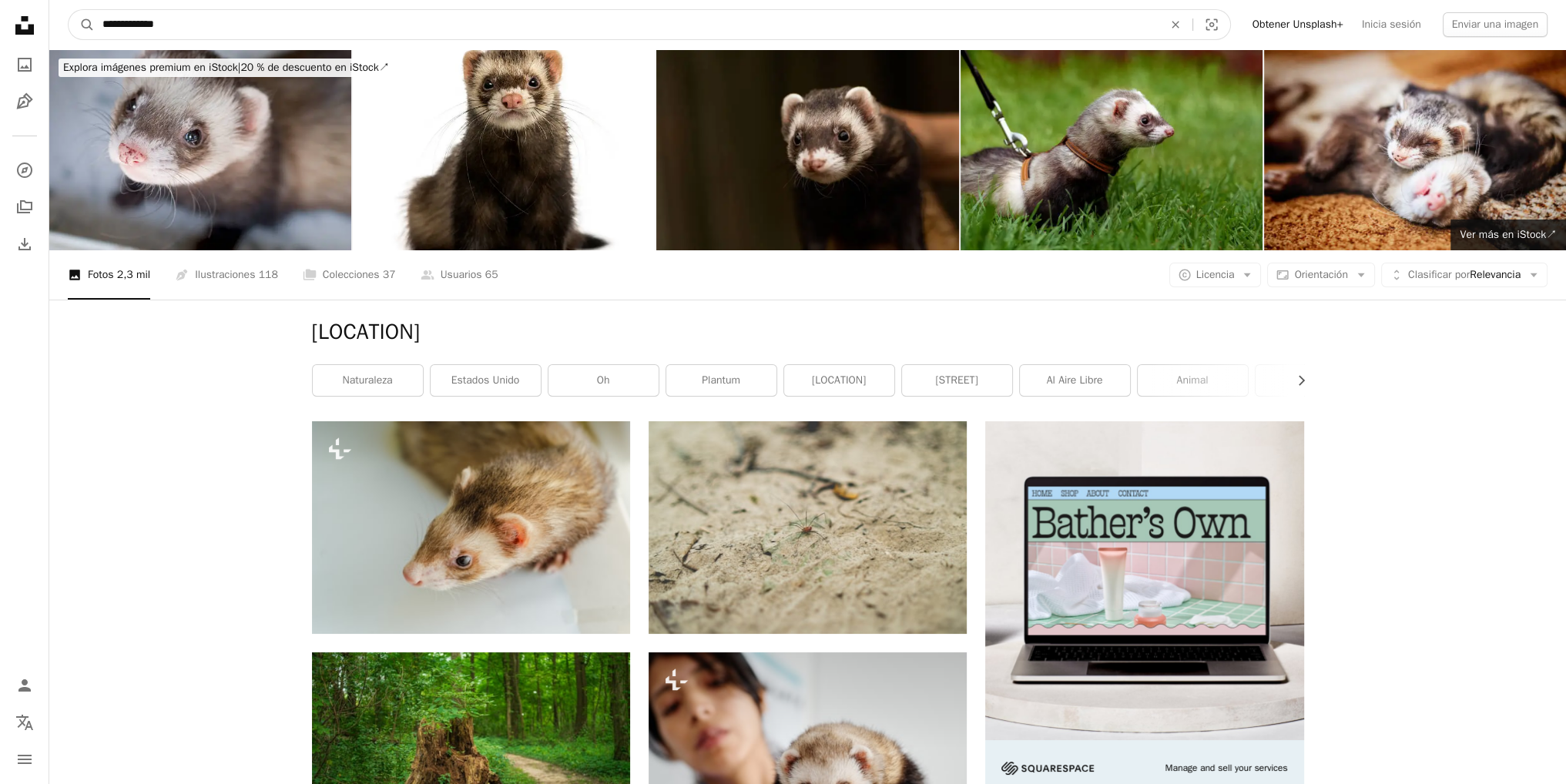 click on "A magnifying glass" at bounding box center (82, 25) 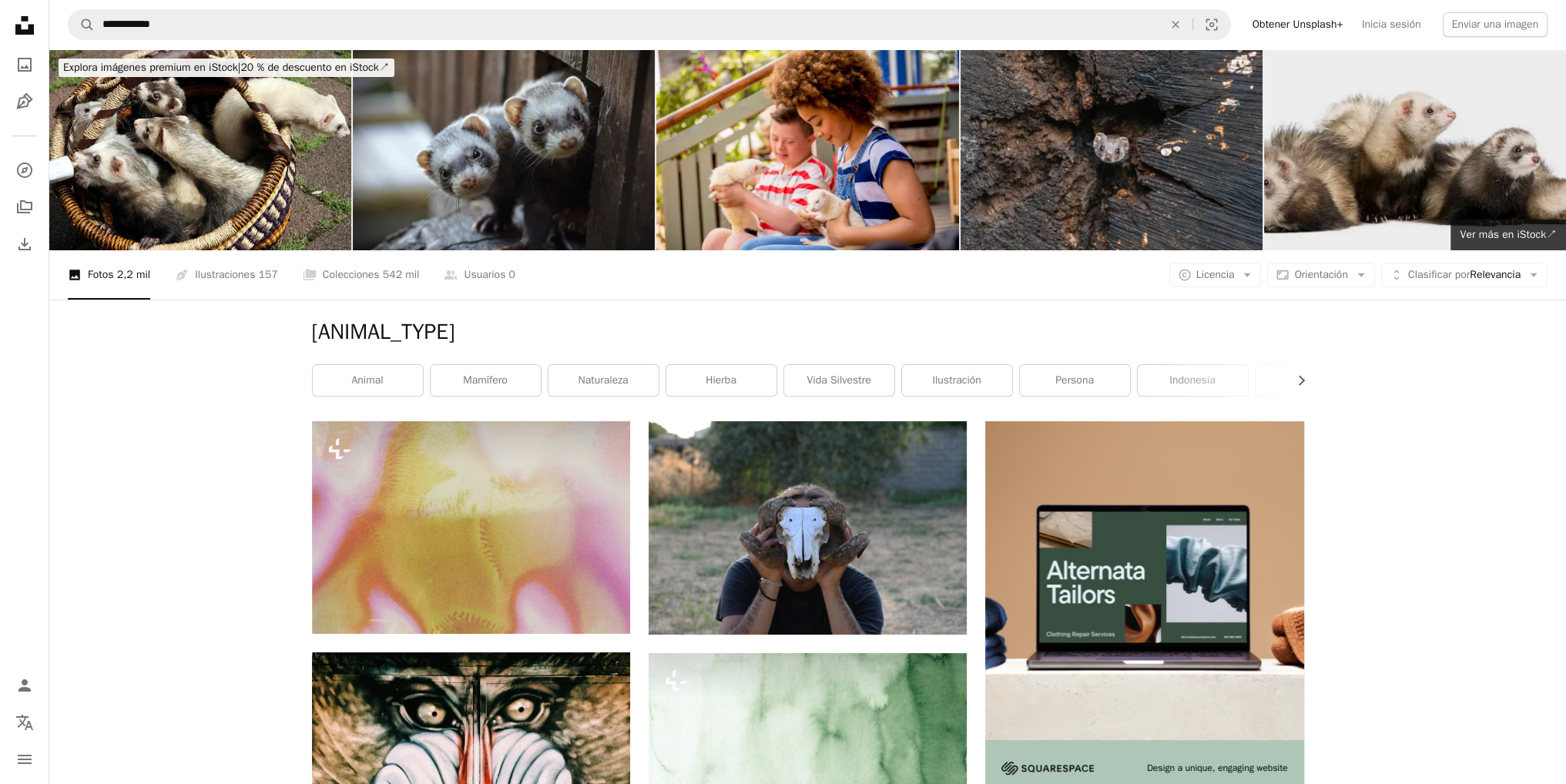 click at bounding box center [1415, 149] 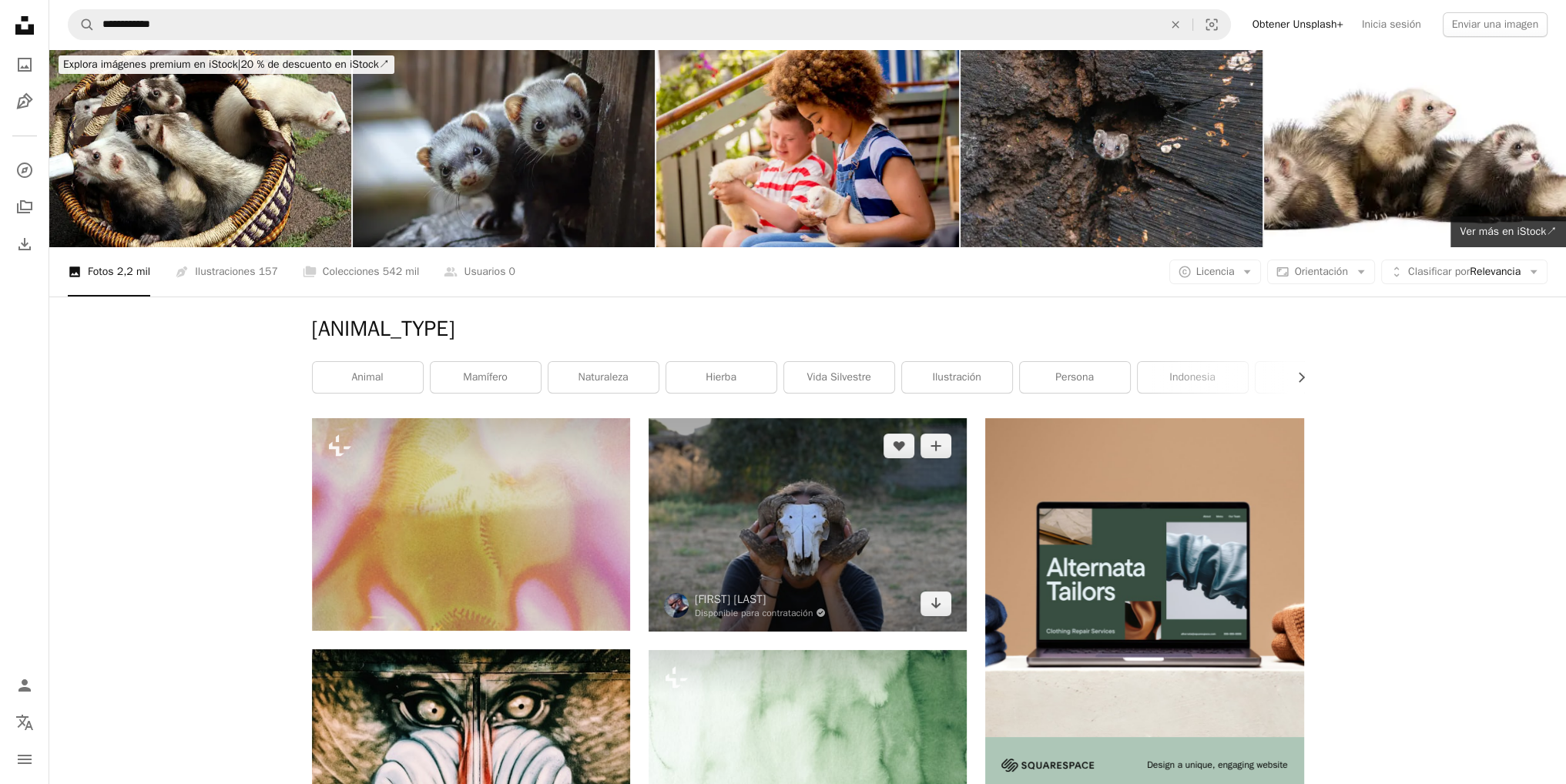 scroll, scrollTop: 0, scrollLeft: 0, axis: both 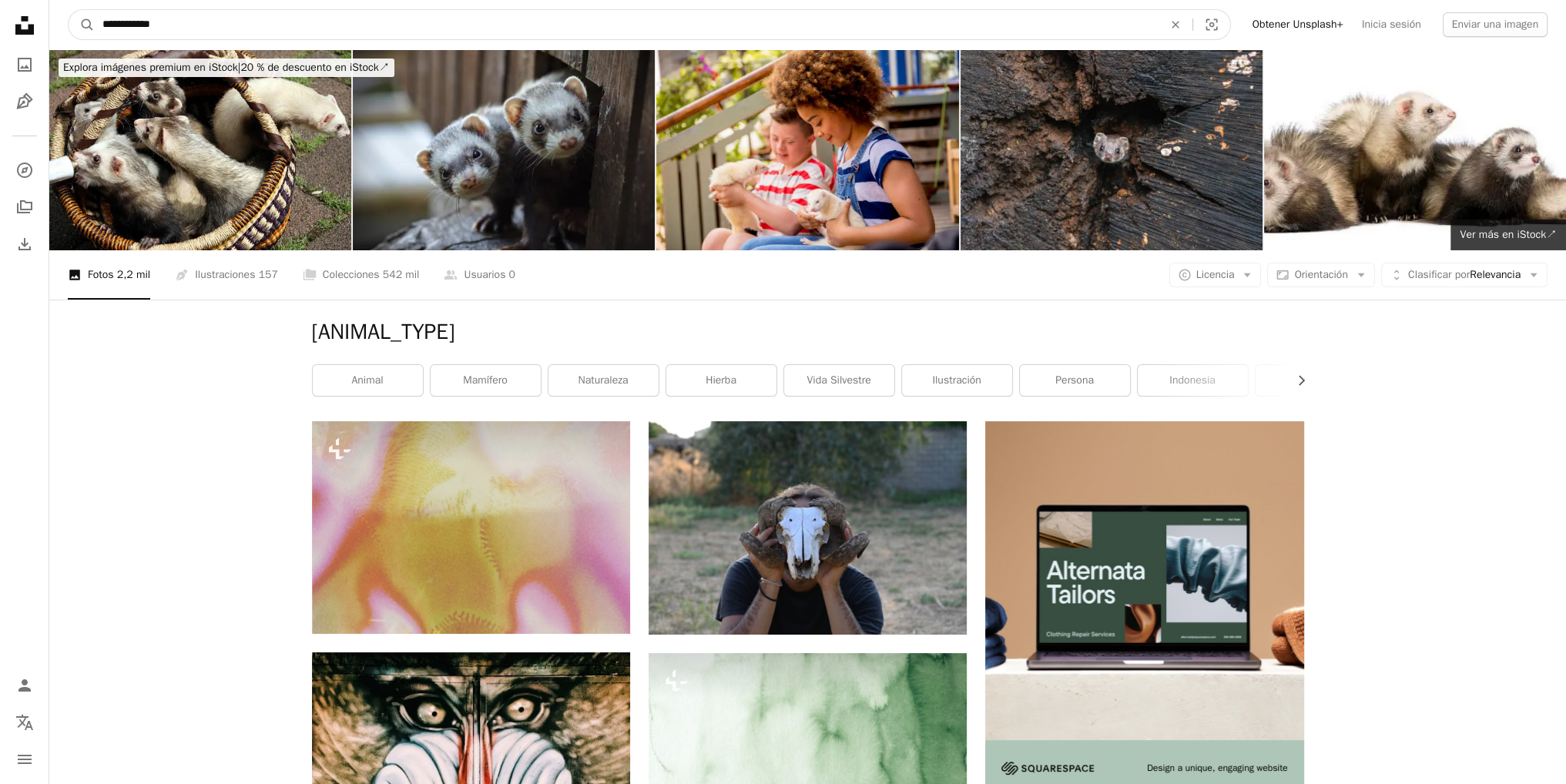 click on "**********" at bounding box center (626, 25) 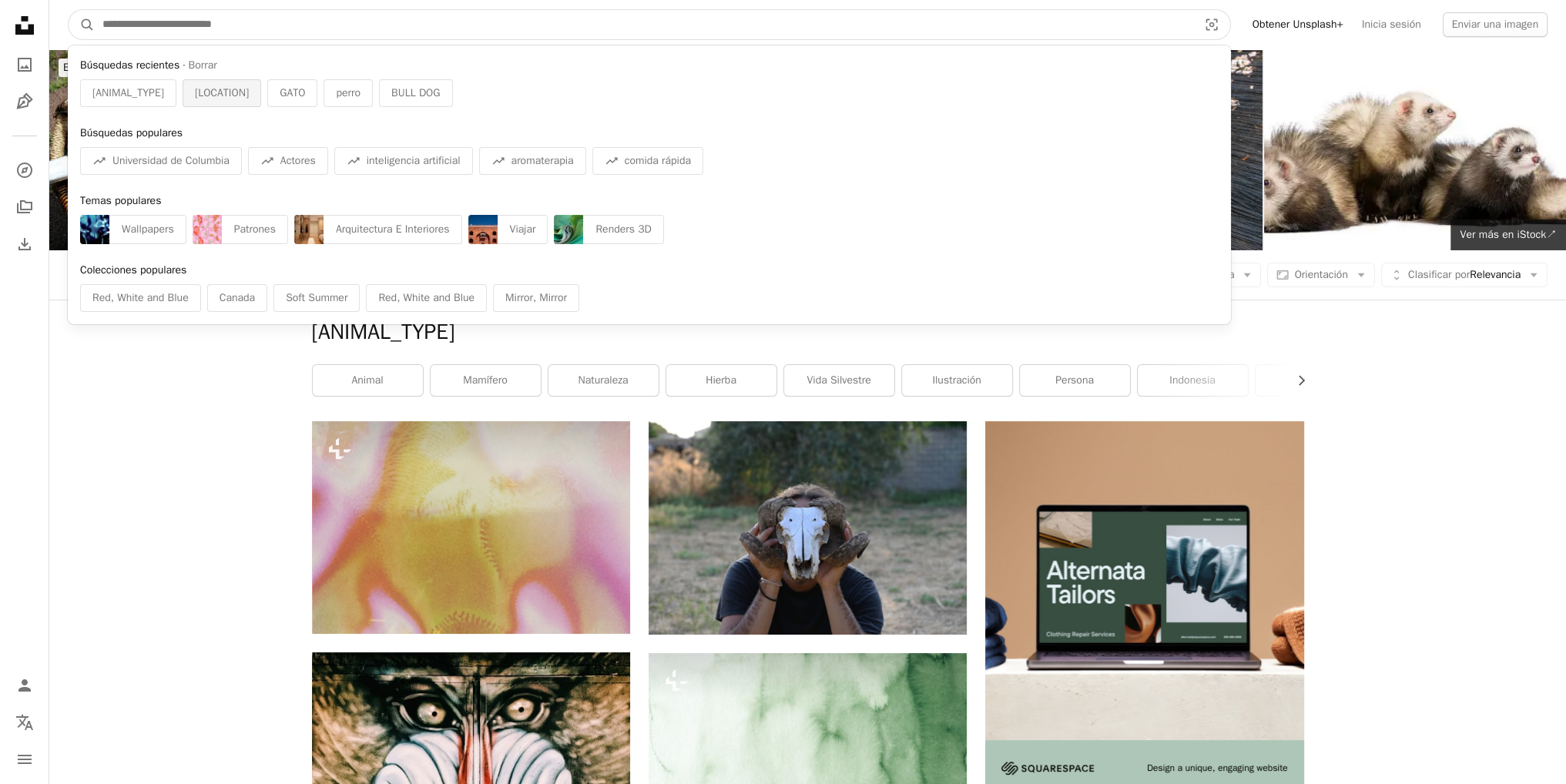 type 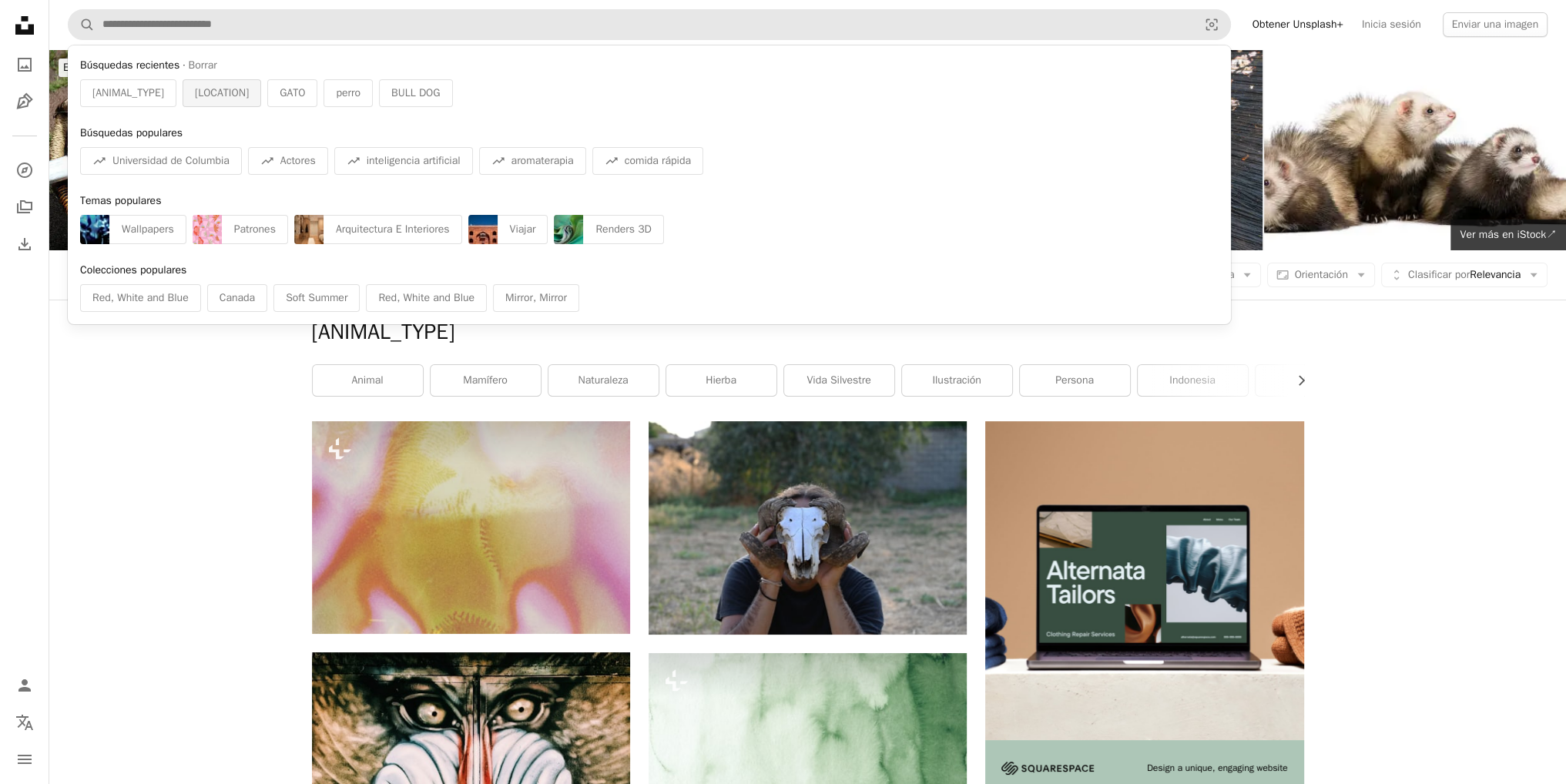 click on "[LOCATION]" at bounding box center [222, 93] 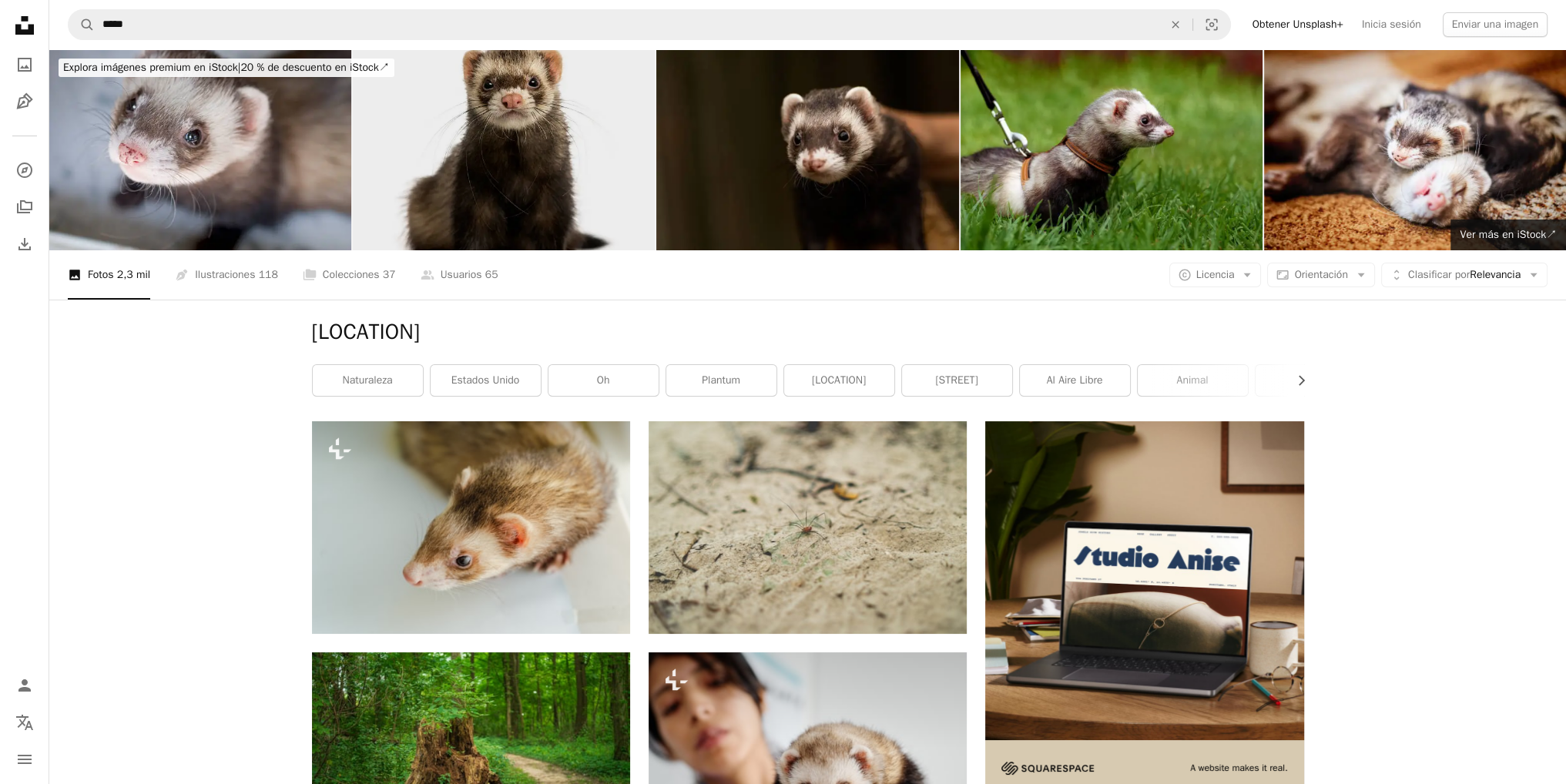 click at bounding box center (504, 149) 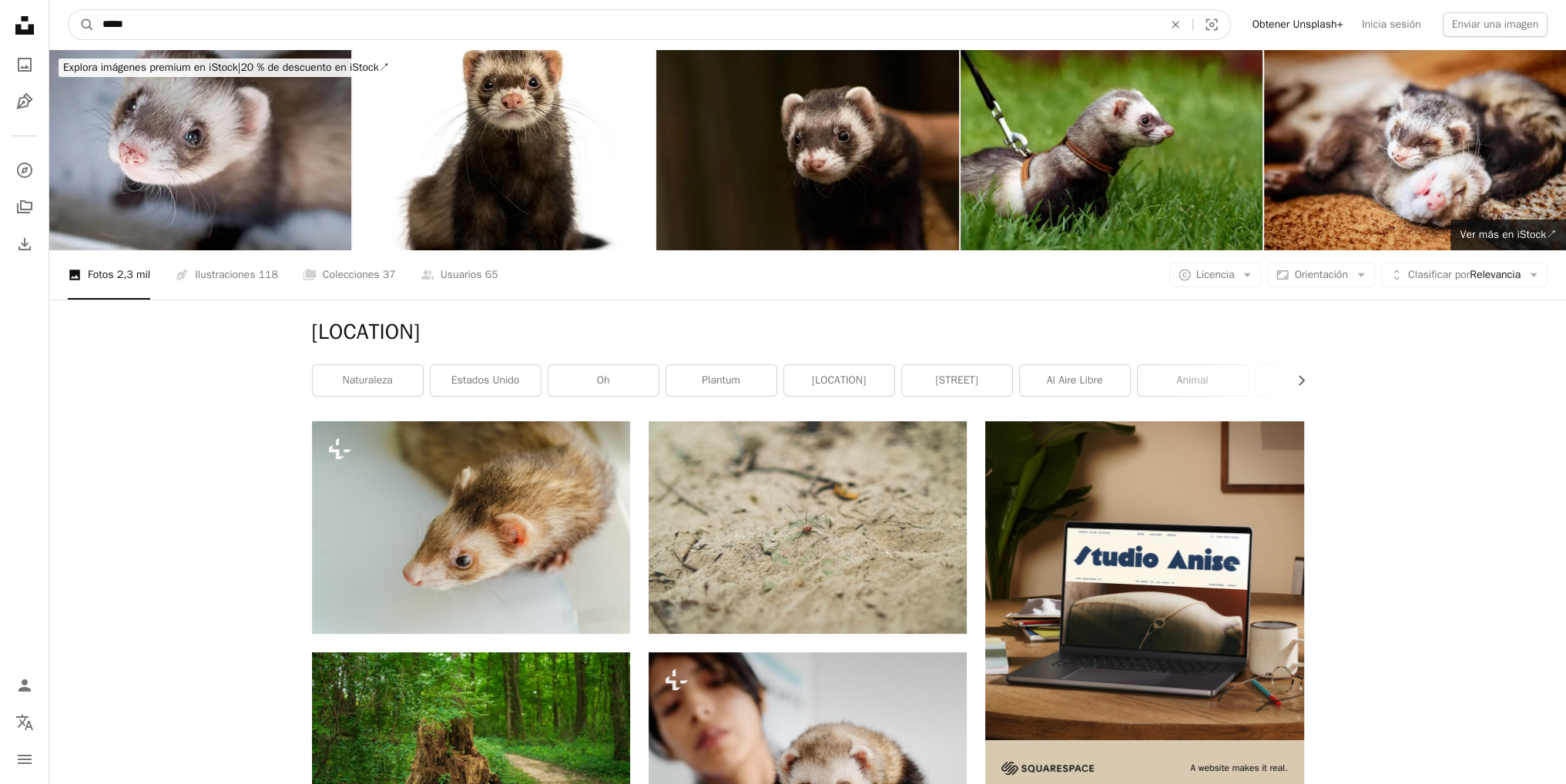 drag, startPoint x: 170, startPoint y: 20, endPoint x: 2, endPoint y: 2, distance: 168.96153 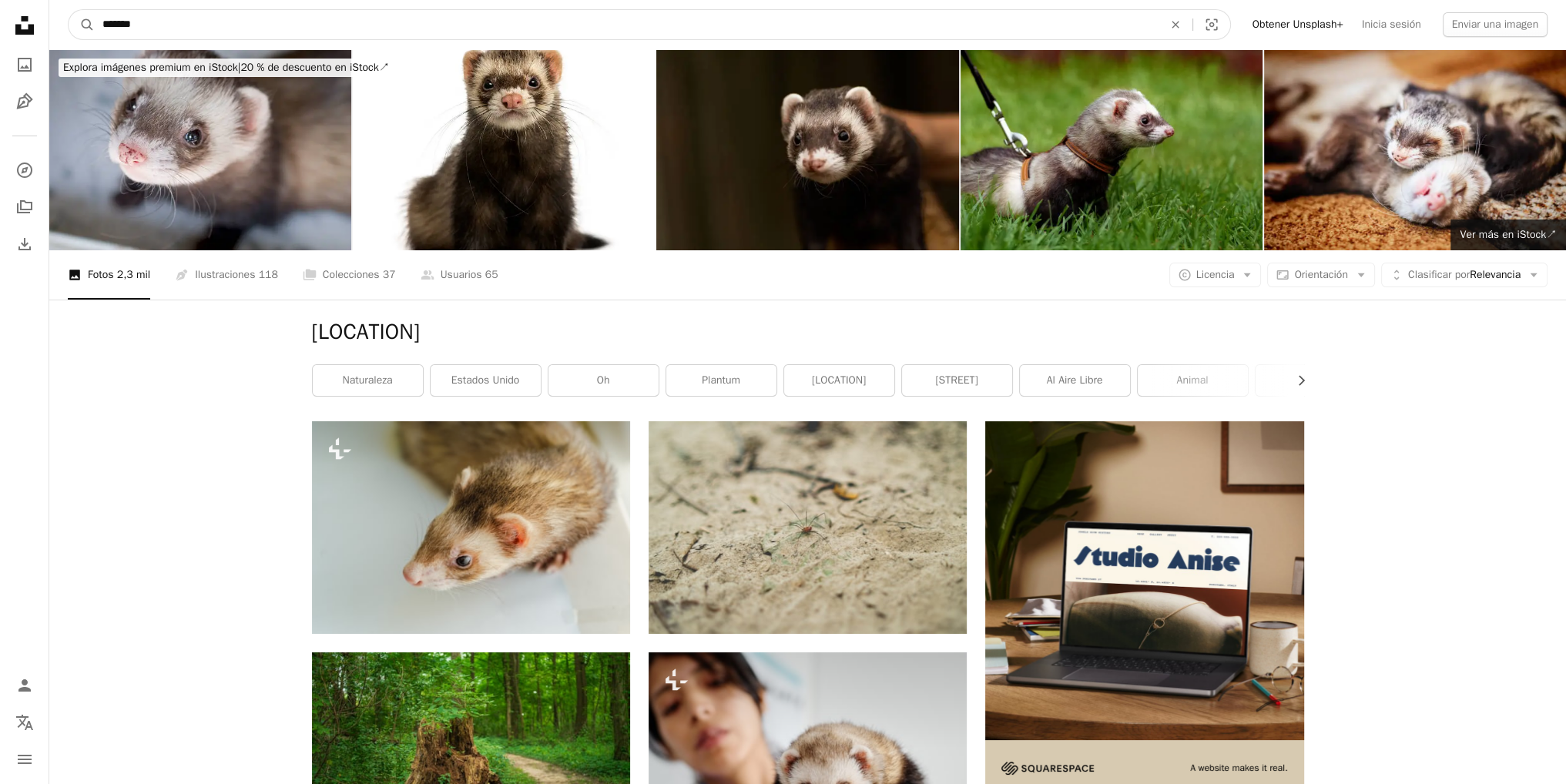 type on "********" 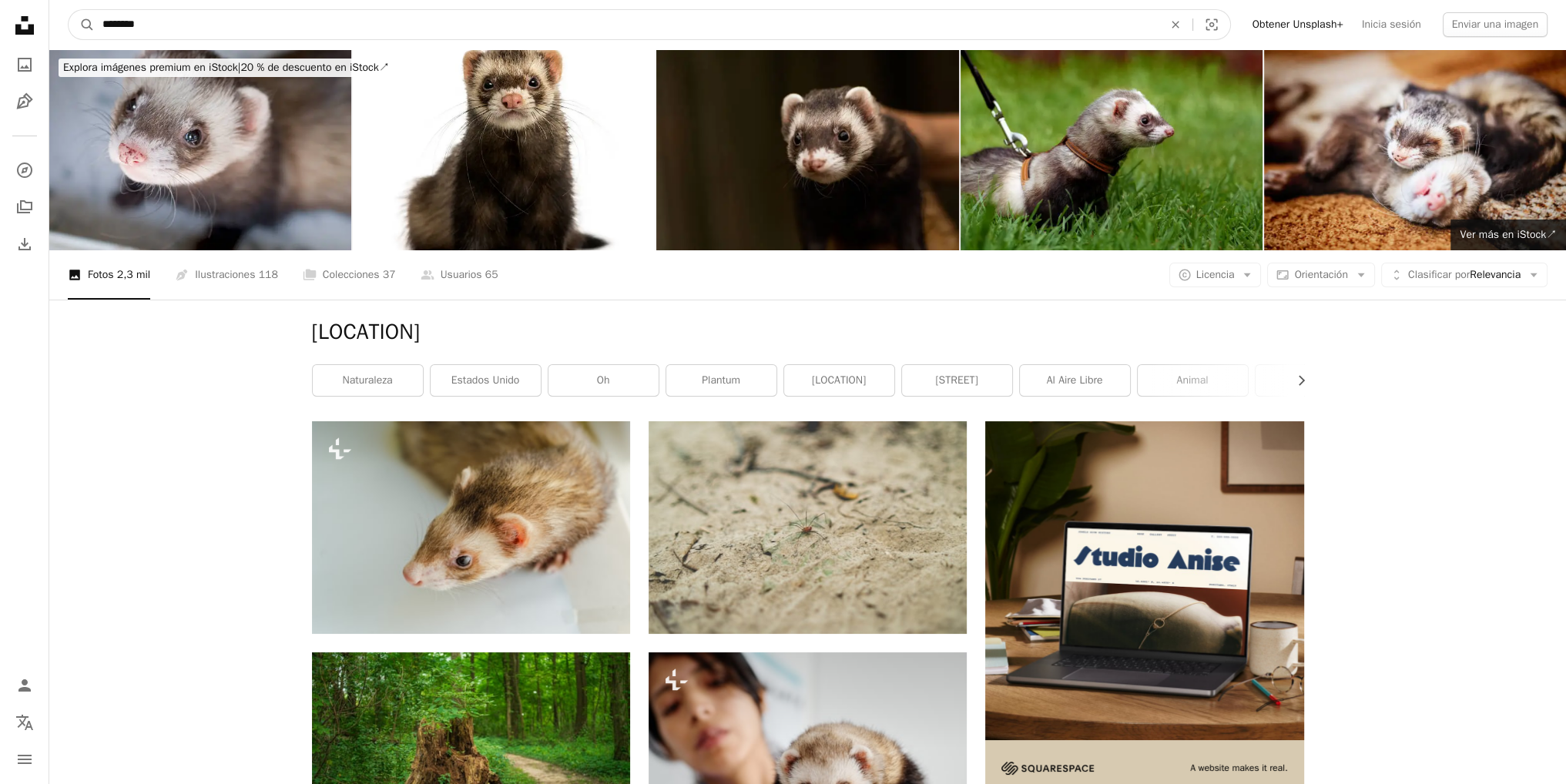 click on "A magnifying glass" at bounding box center (82, 25) 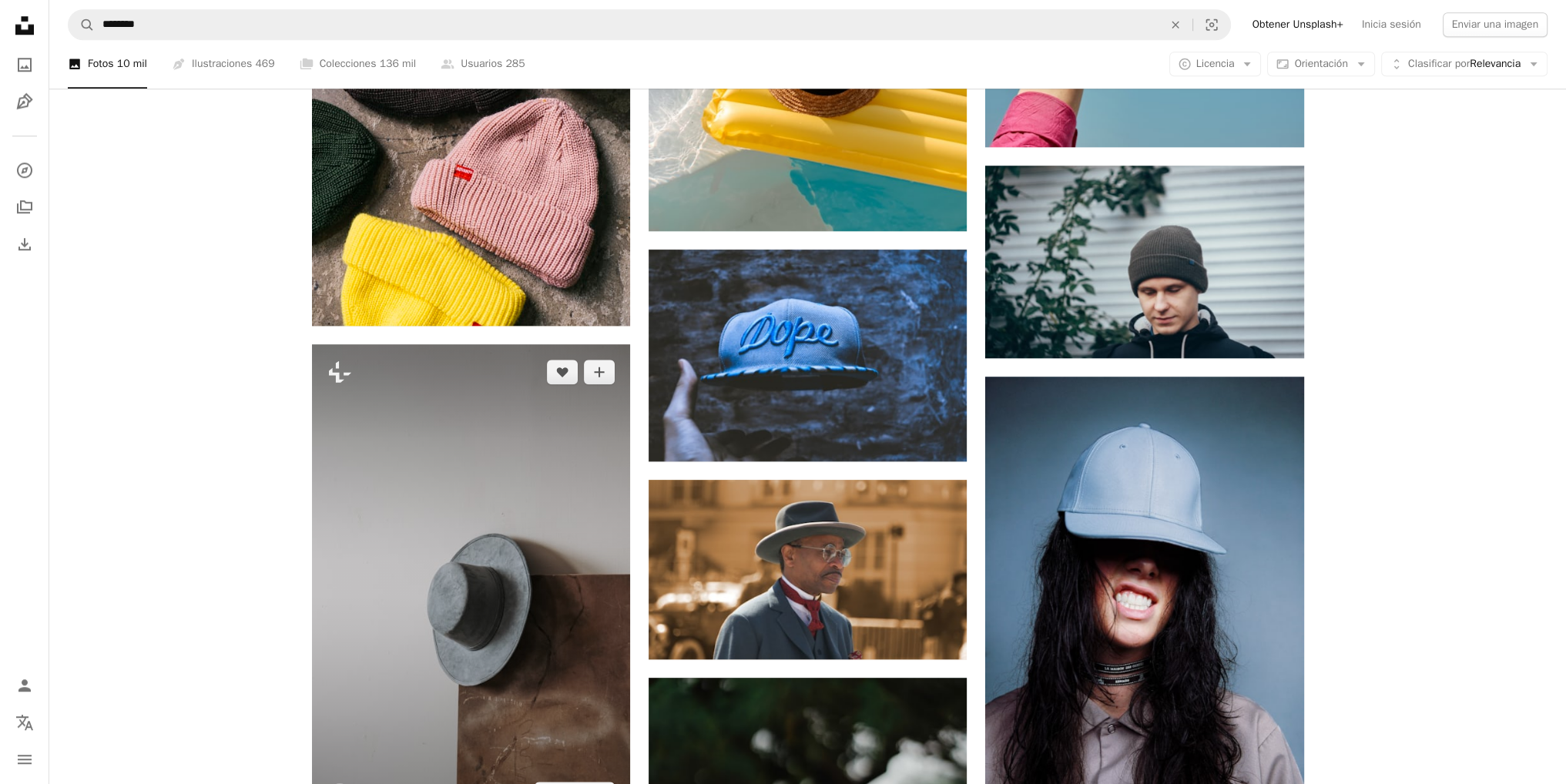 scroll, scrollTop: 2233, scrollLeft: 0, axis: vertical 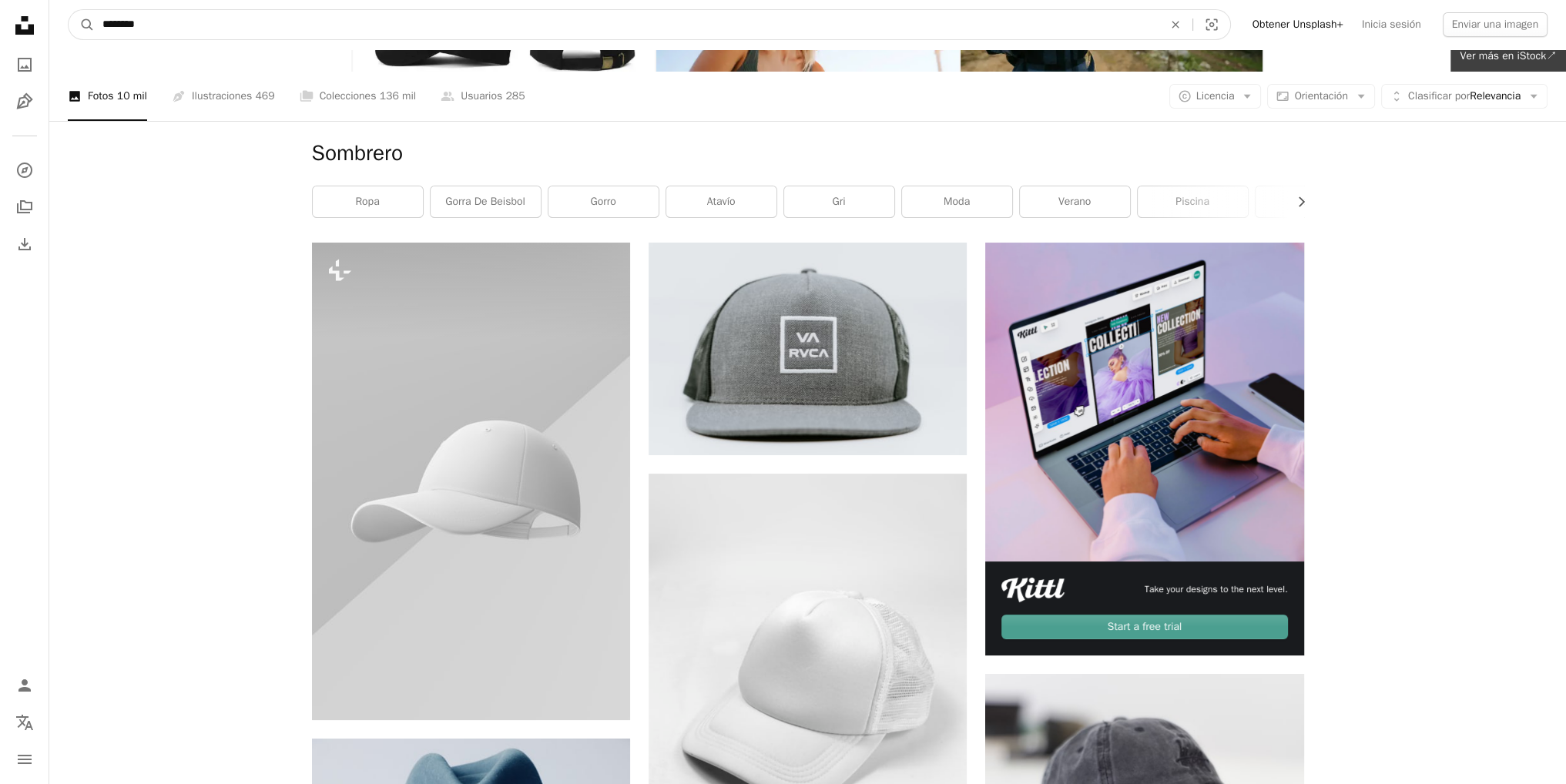 drag, startPoint x: 117, startPoint y: 17, endPoint x: 0, endPoint y: 4, distance: 117.72001 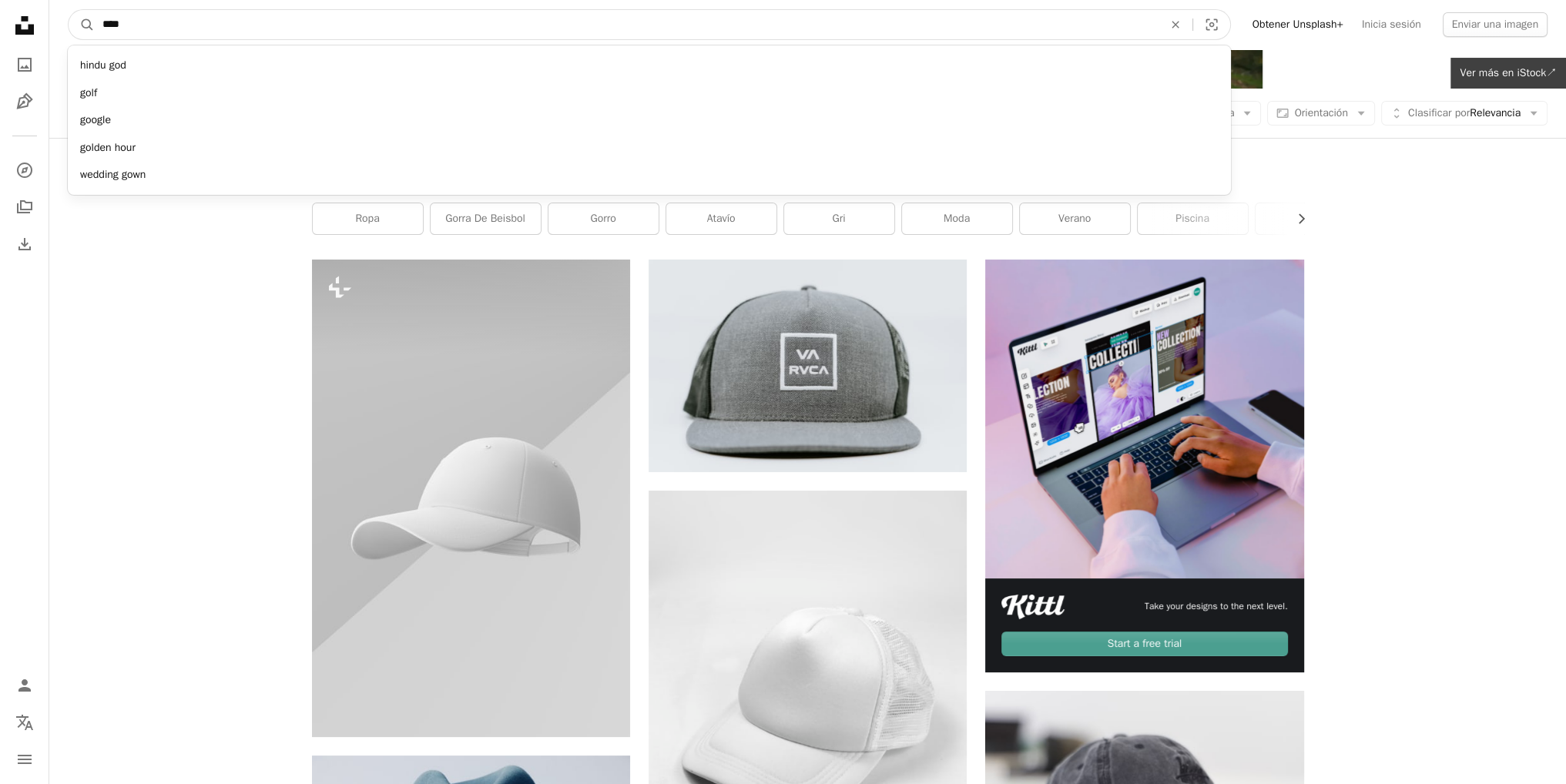 type on "*****" 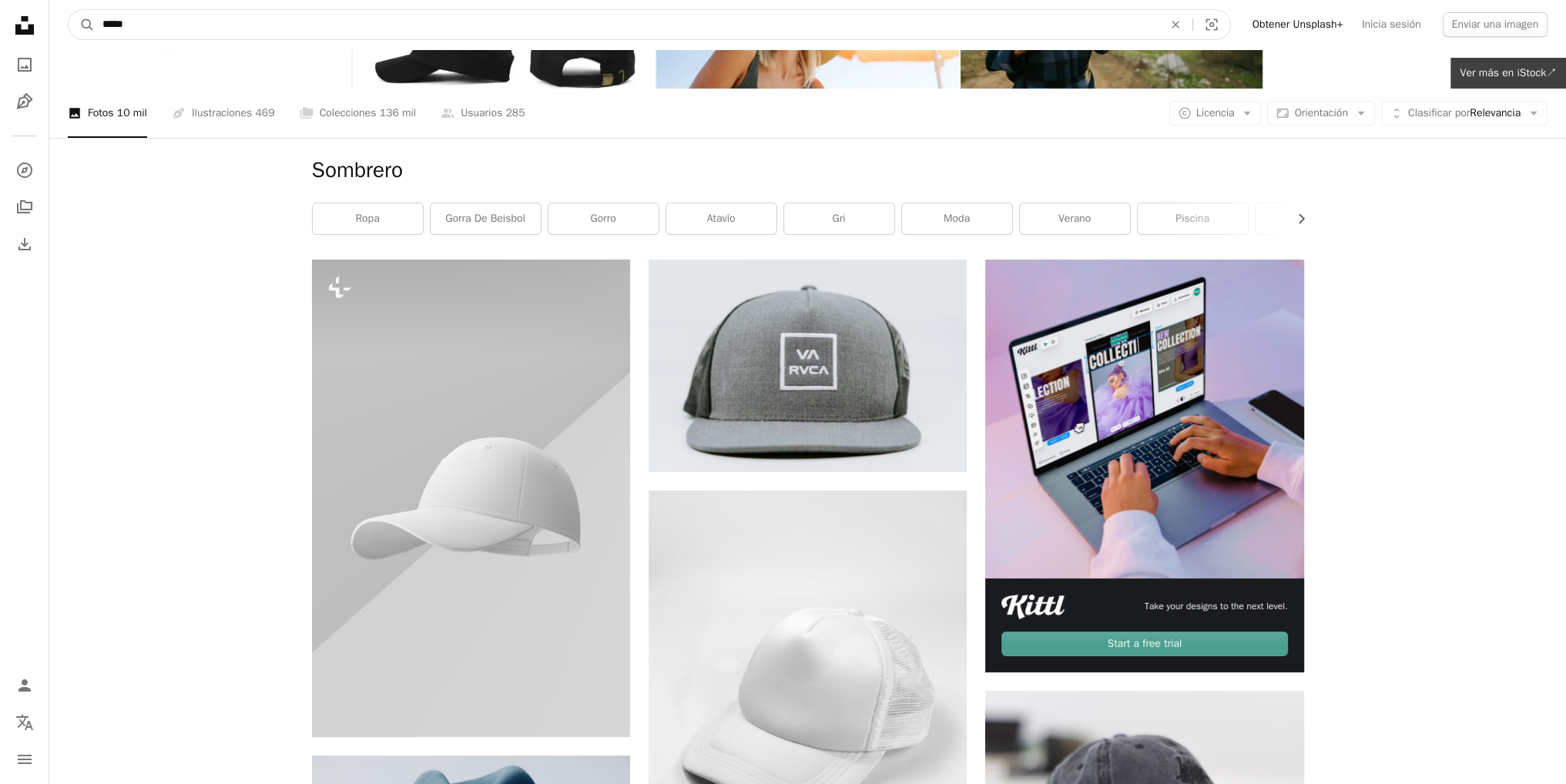 click on "A magnifying glass" at bounding box center [82, 25] 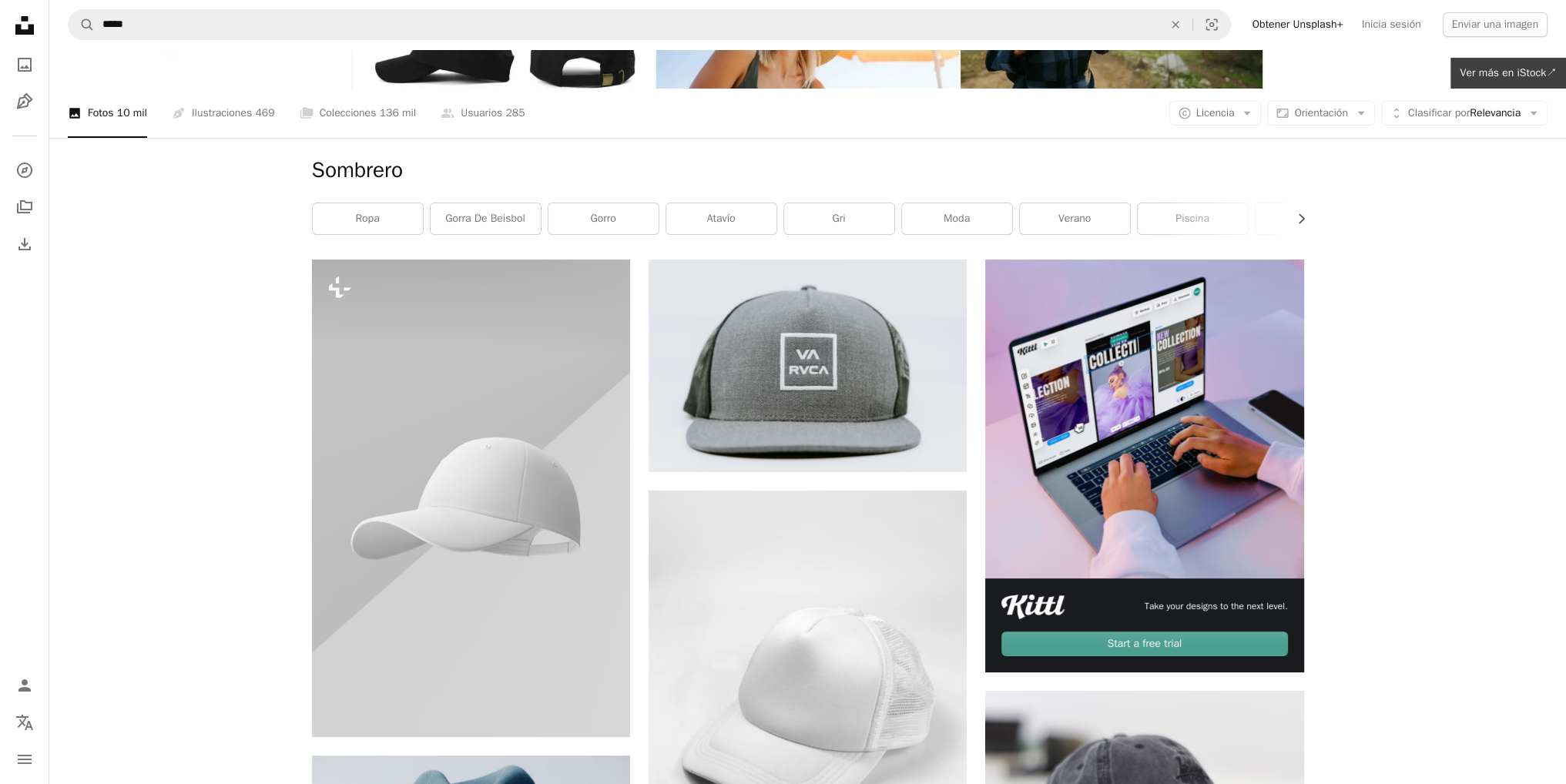scroll, scrollTop: 0, scrollLeft: 0, axis: both 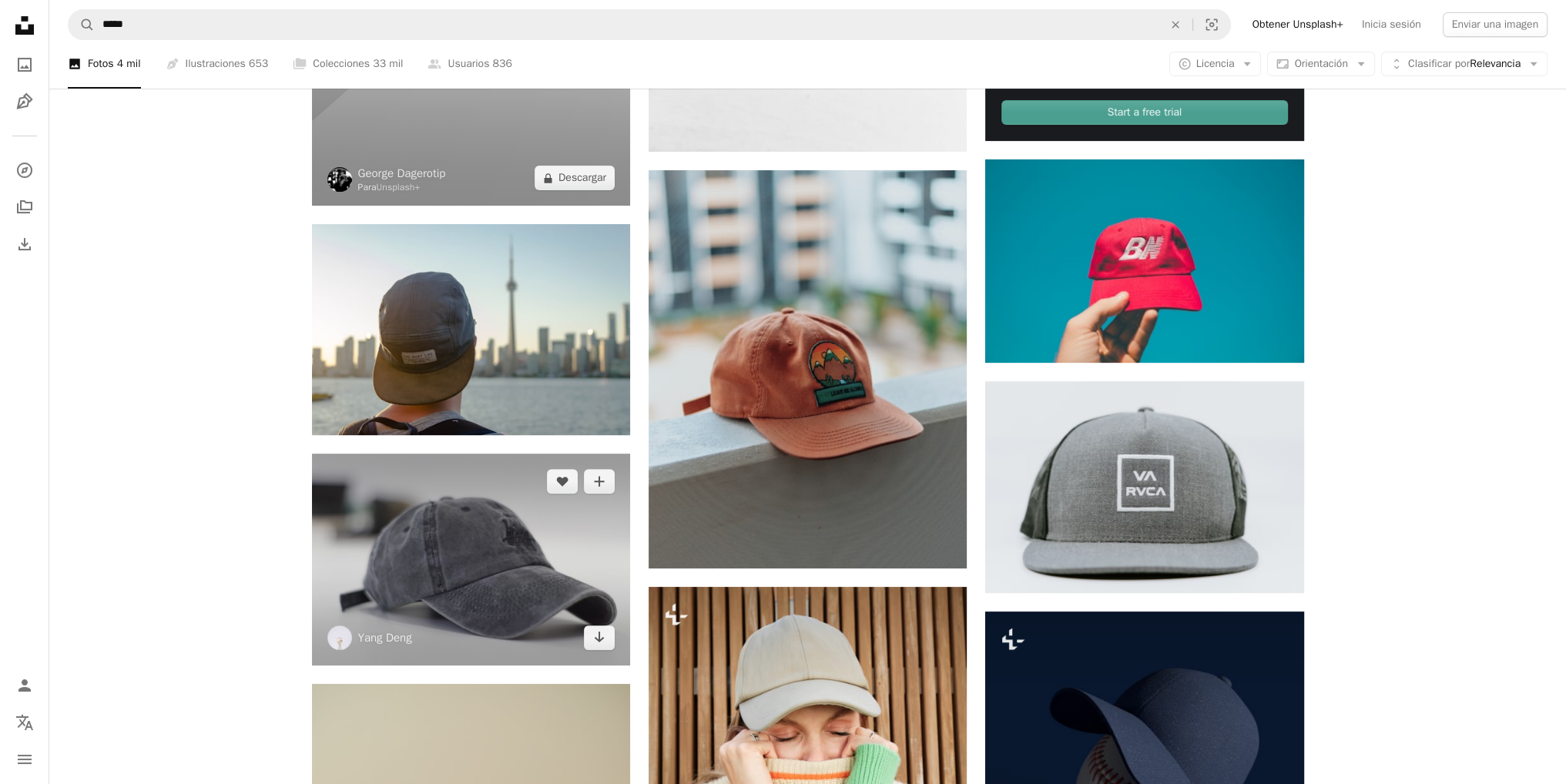 drag, startPoint x: 493, startPoint y: 487, endPoint x: 345, endPoint y: 373, distance: 186.81542 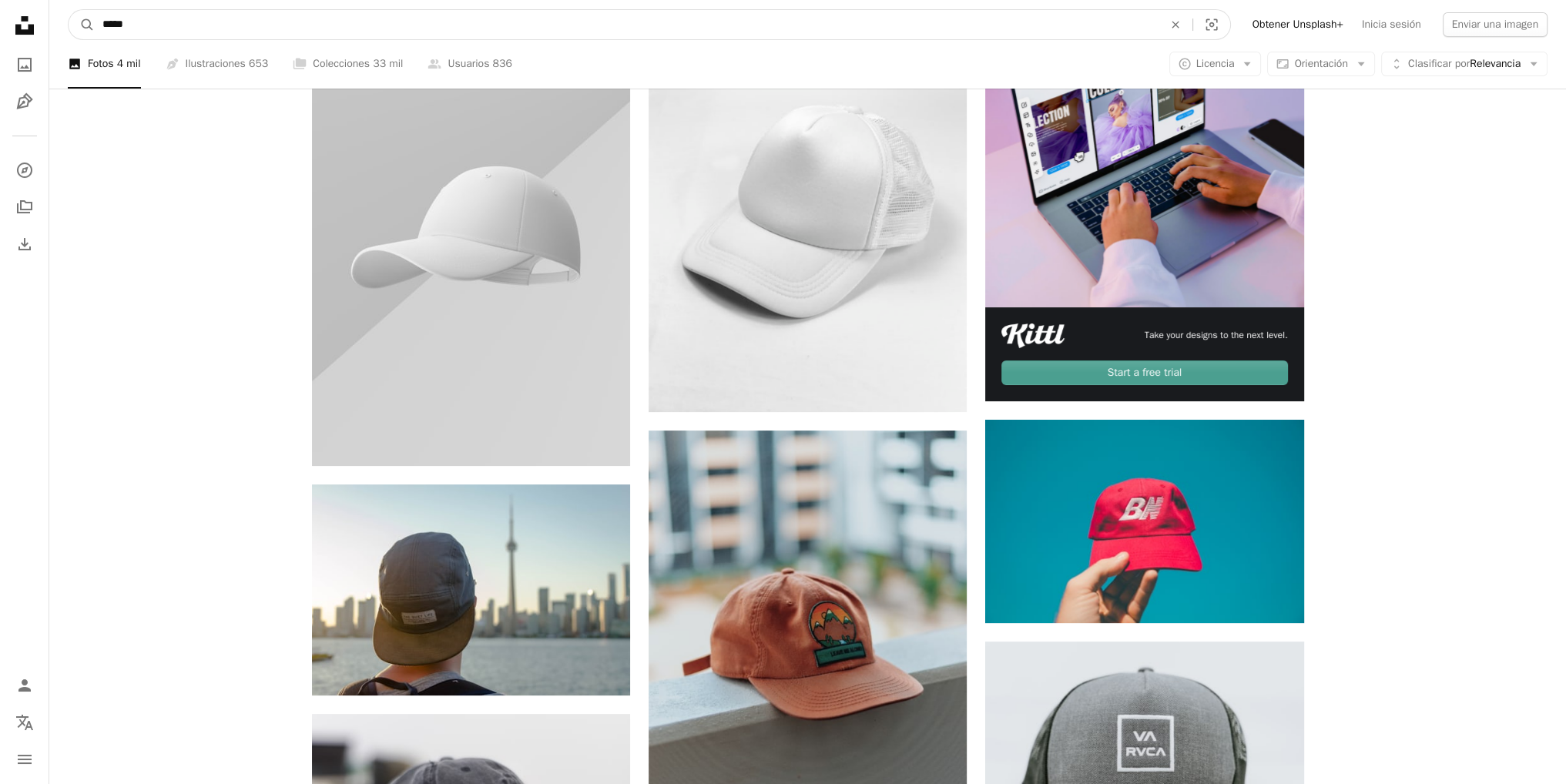 drag, startPoint x: 120, startPoint y: 17, endPoint x: 0, endPoint y: 10, distance: 120.204 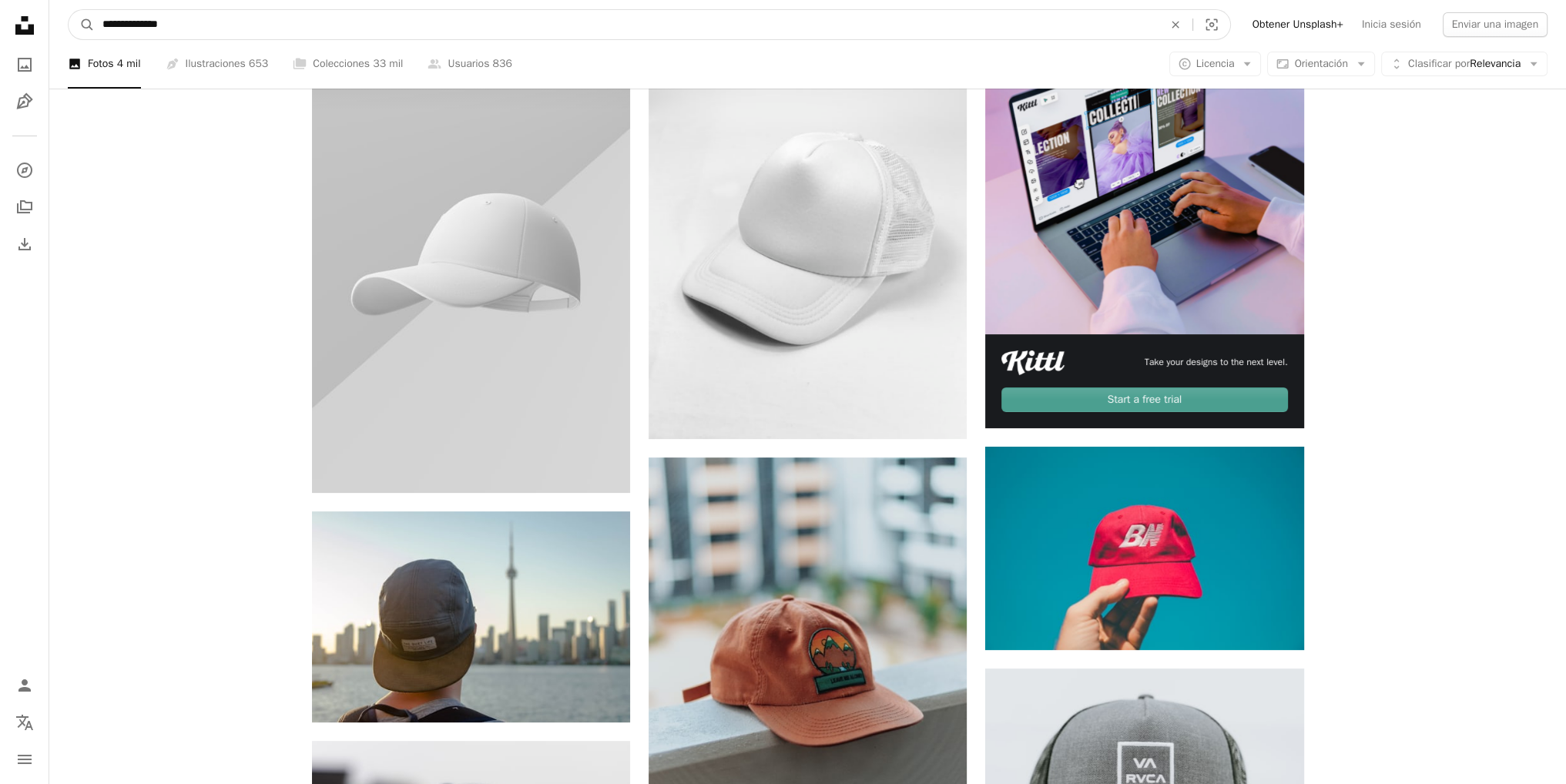 type on "**********" 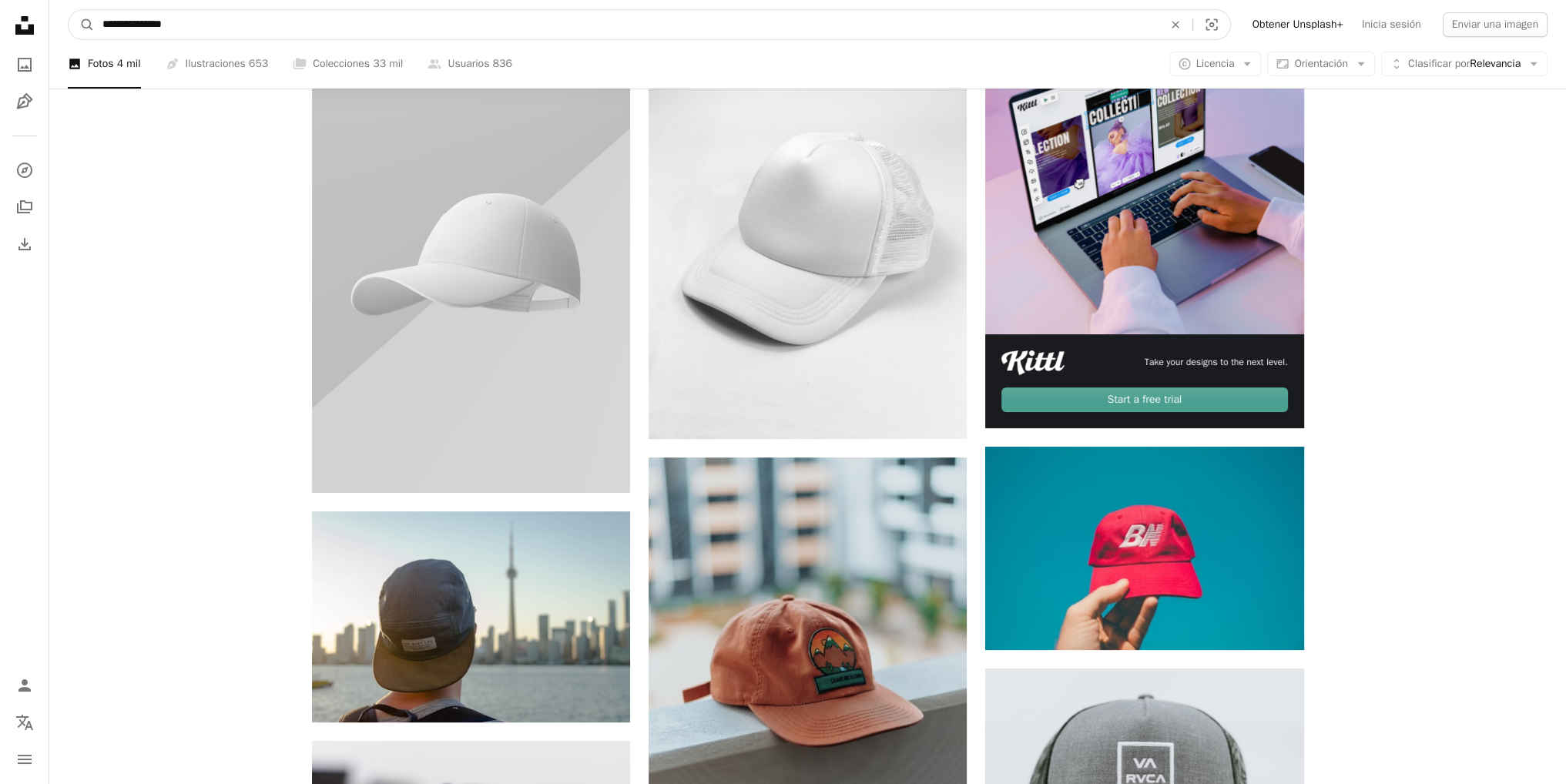 click on "A magnifying glass" at bounding box center (82, 25) 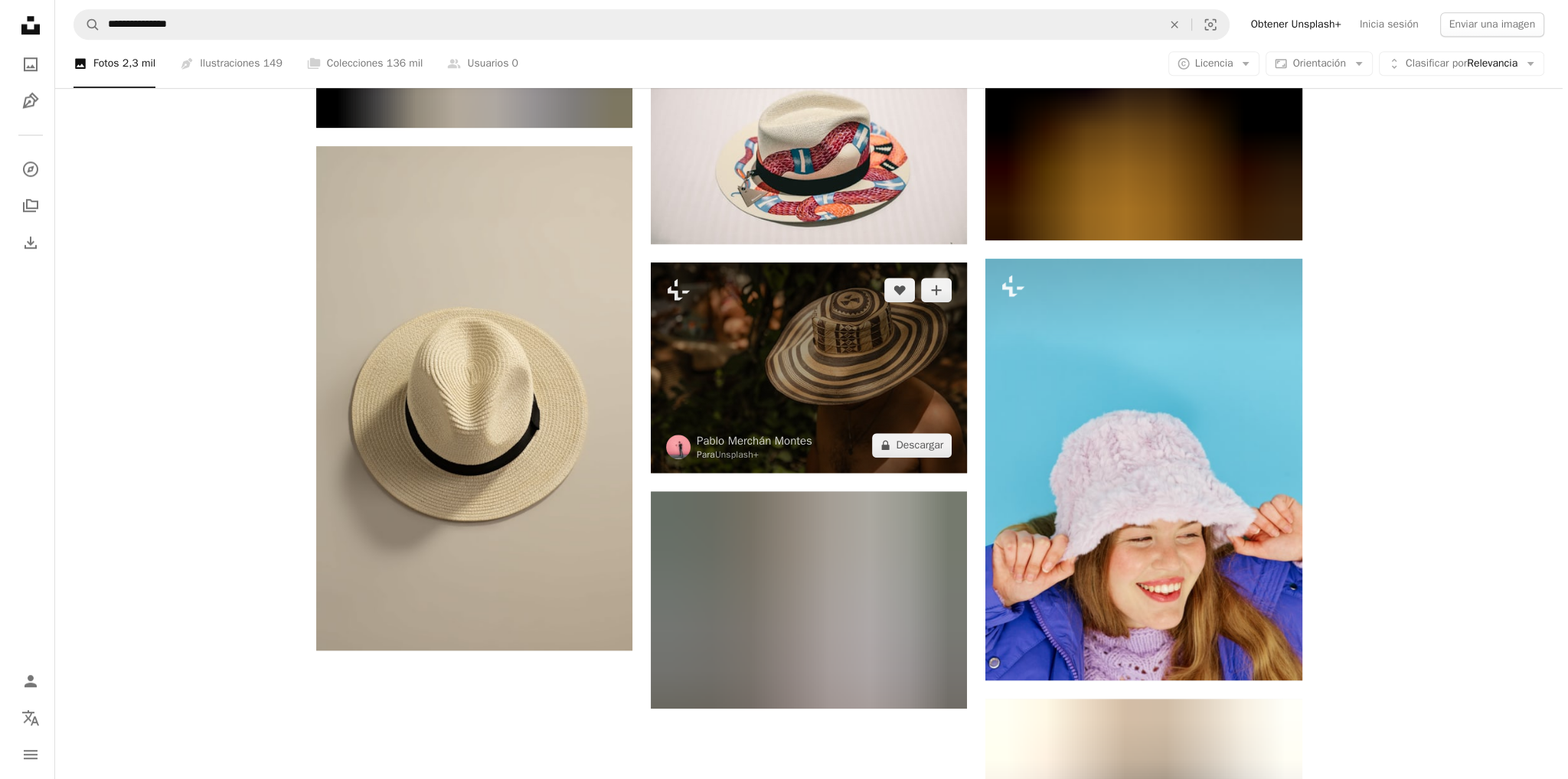 scroll, scrollTop: 1377, scrollLeft: 0, axis: vertical 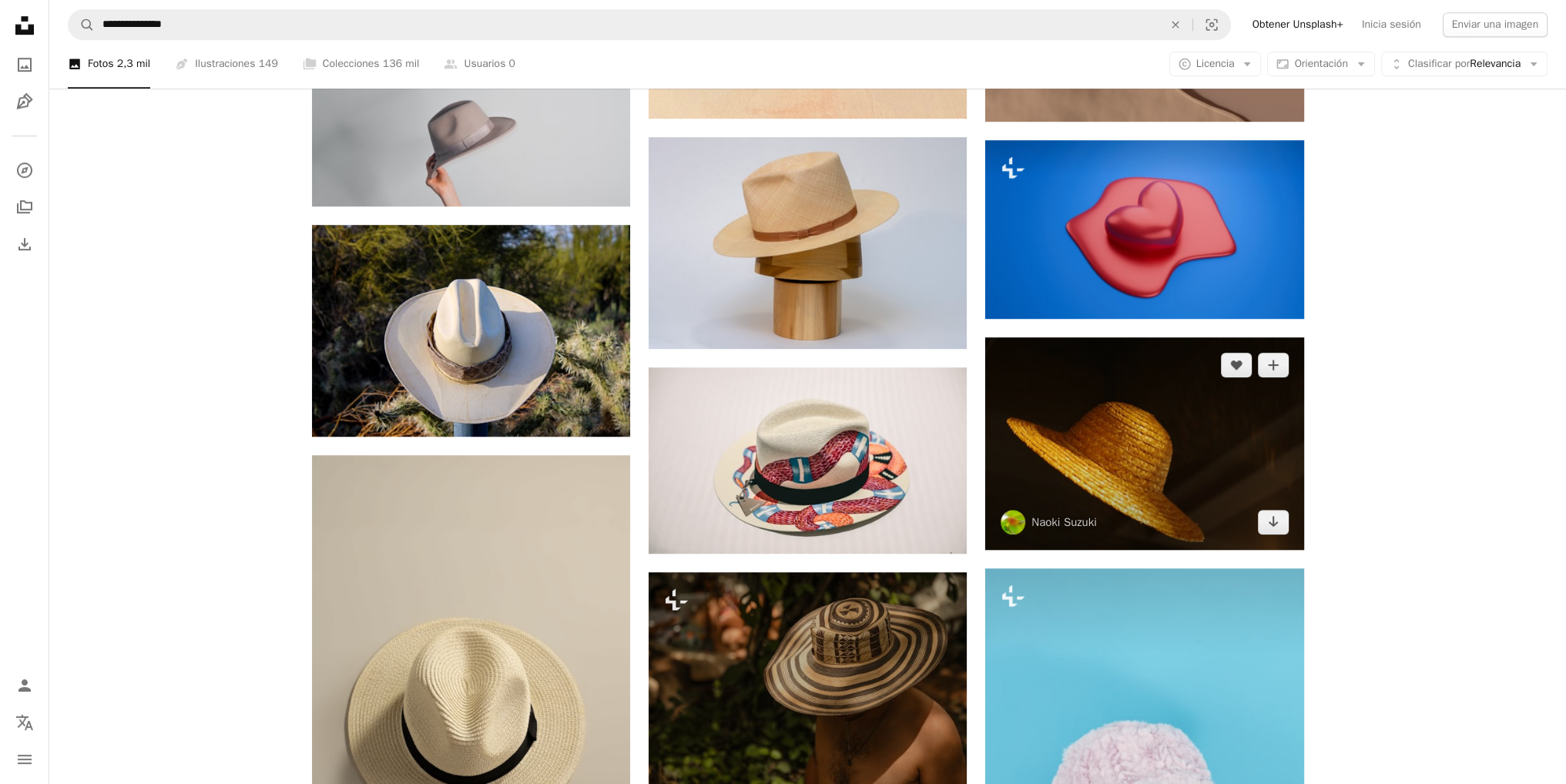 click at bounding box center [1144, 443] 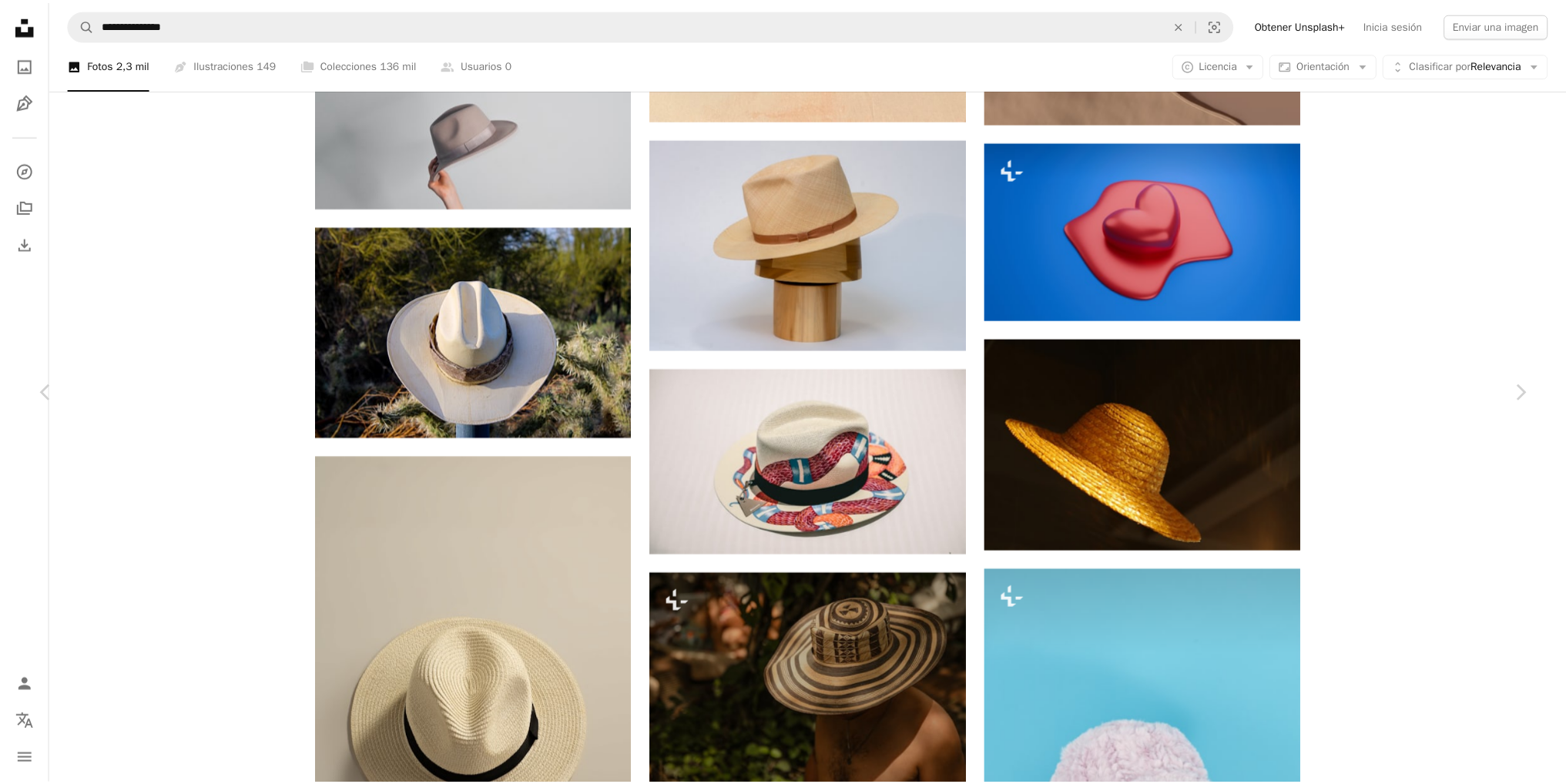 scroll, scrollTop: 3647, scrollLeft: 0, axis: vertical 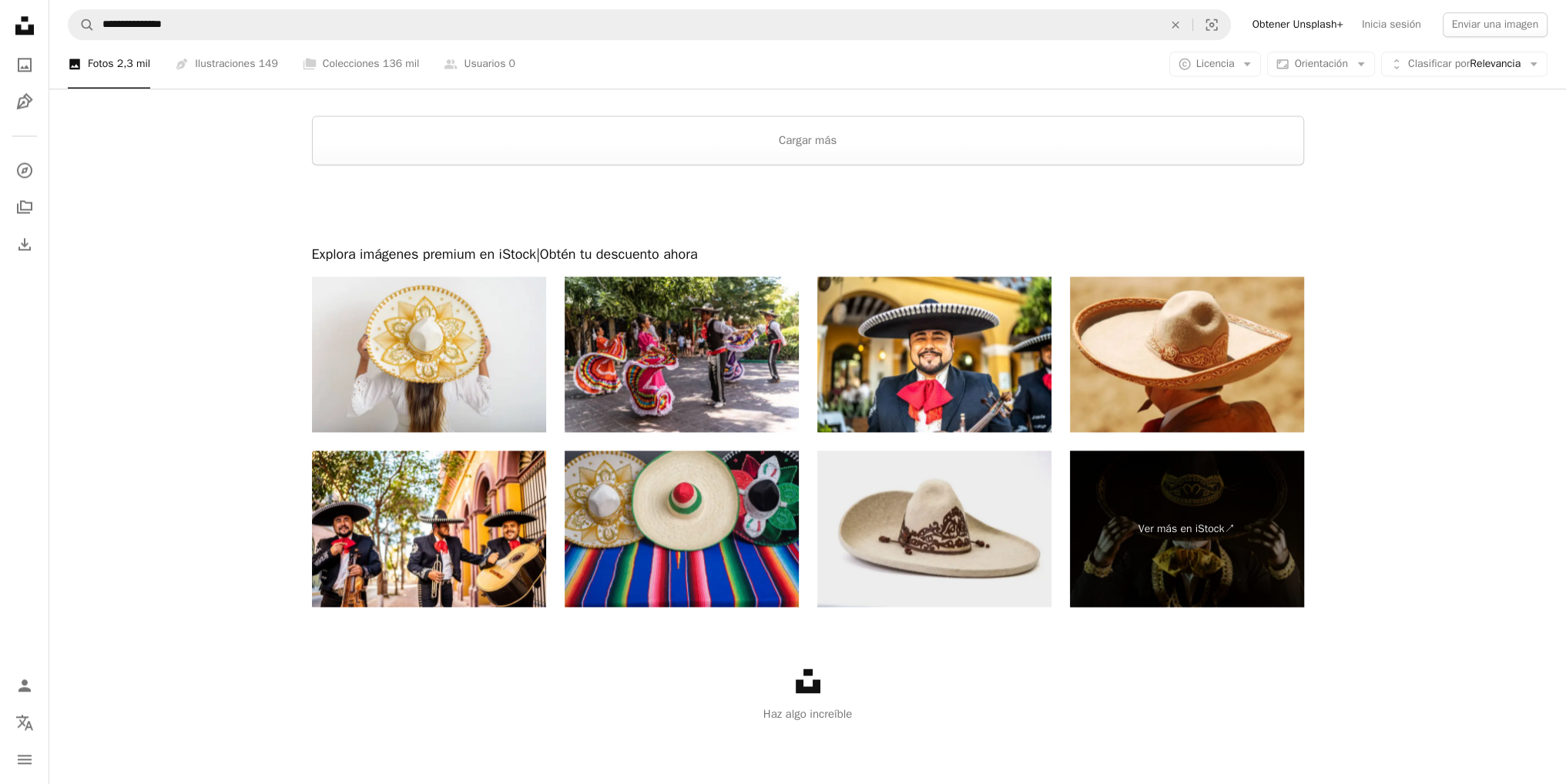 click at bounding box center (934, 528) 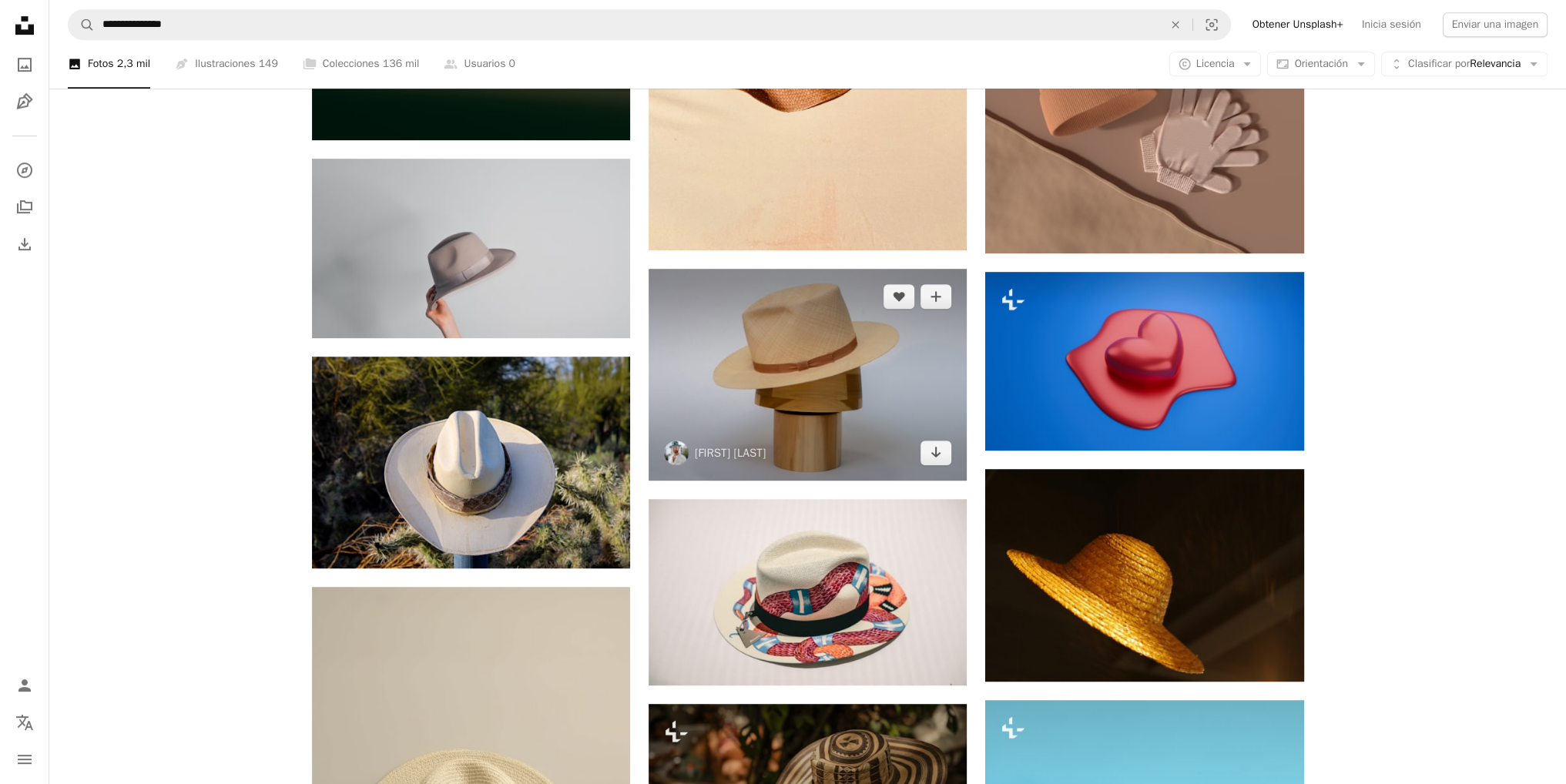 scroll, scrollTop: 1251, scrollLeft: 0, axis: vertical 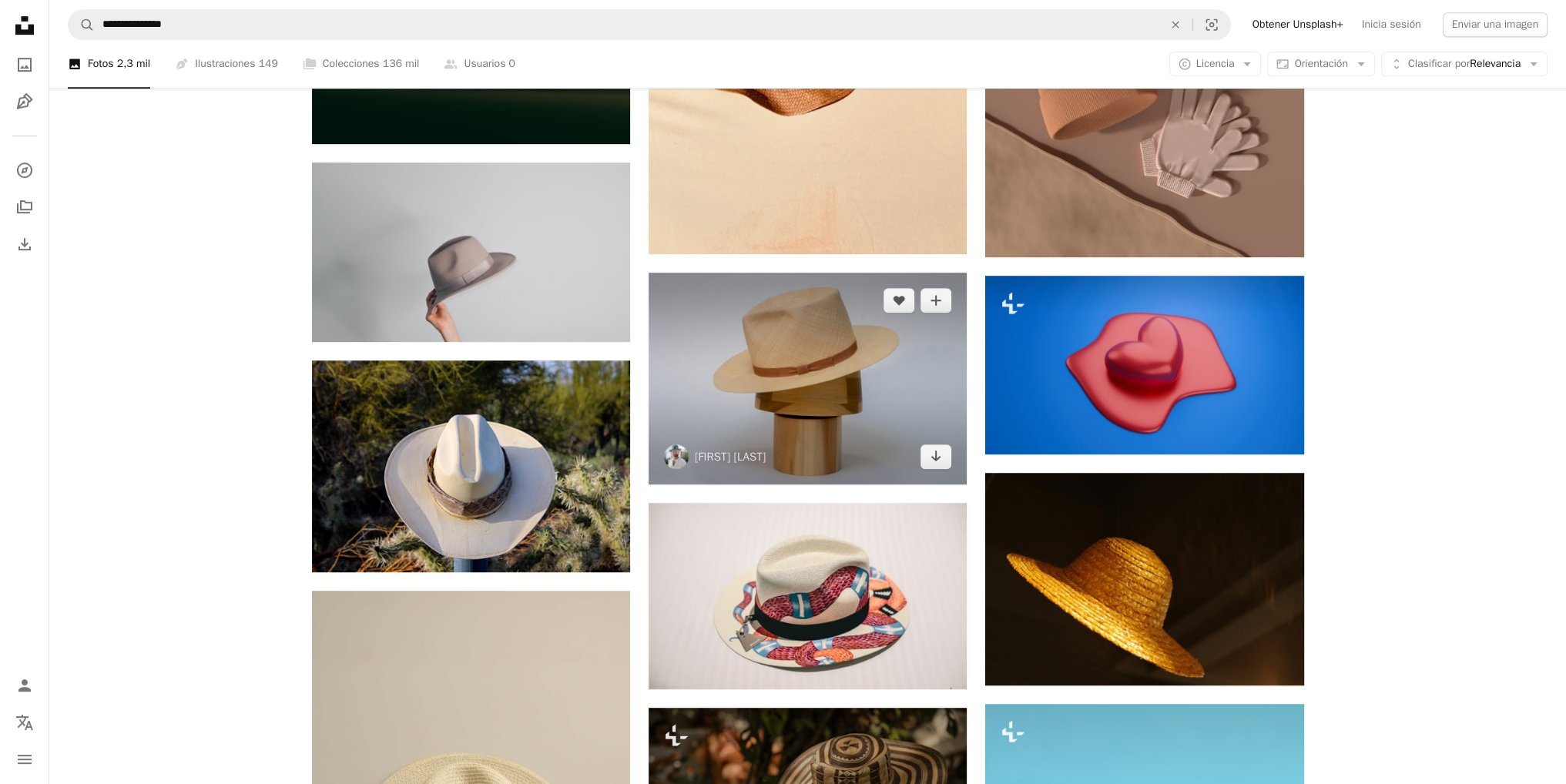 click at bounding box center (807, 378) 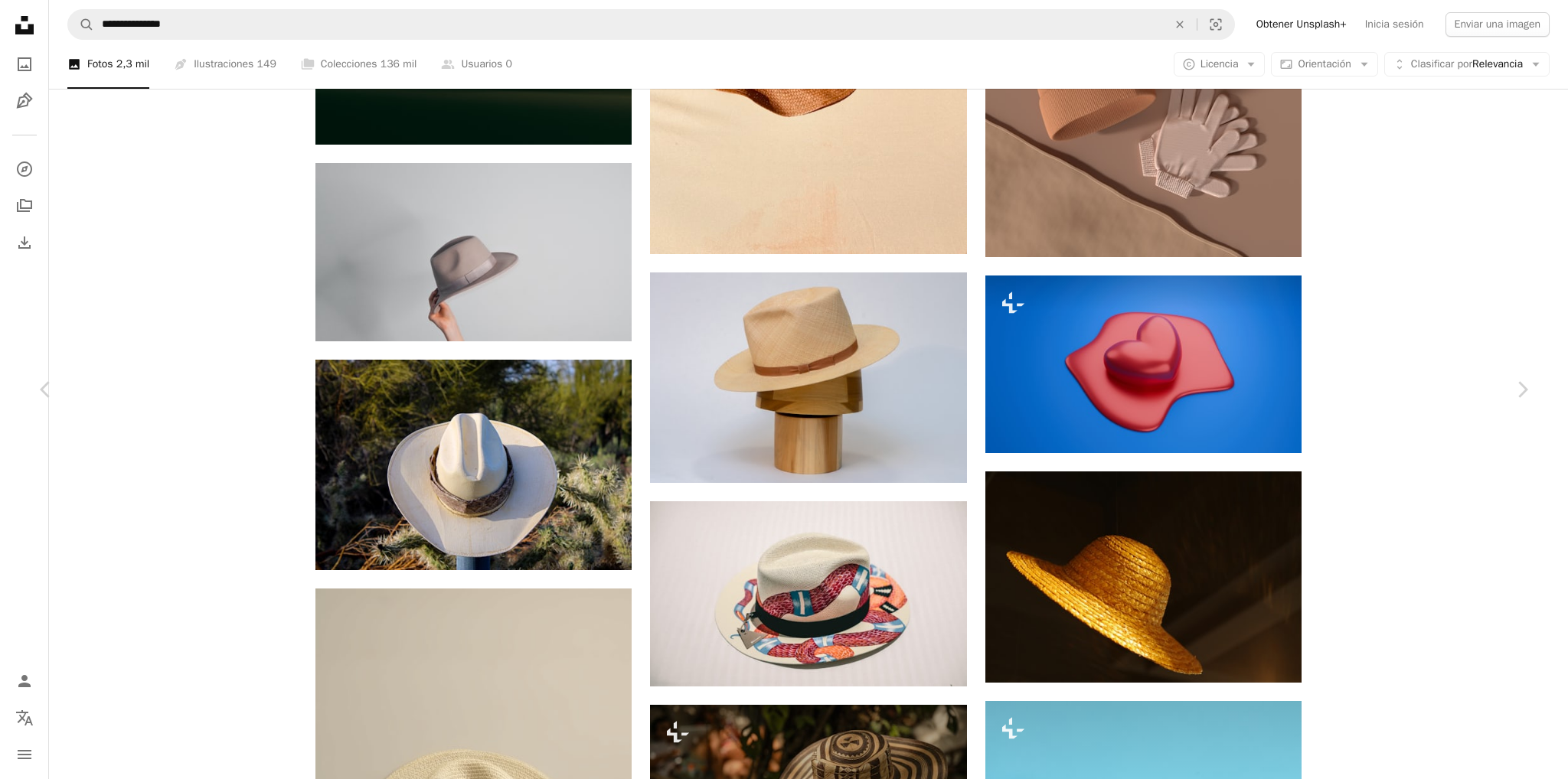 click on "[FIRST] [LAST] aviwerde A heart A plus sign Descargar gratis Chevron down" at bounding box center [778, 2424] 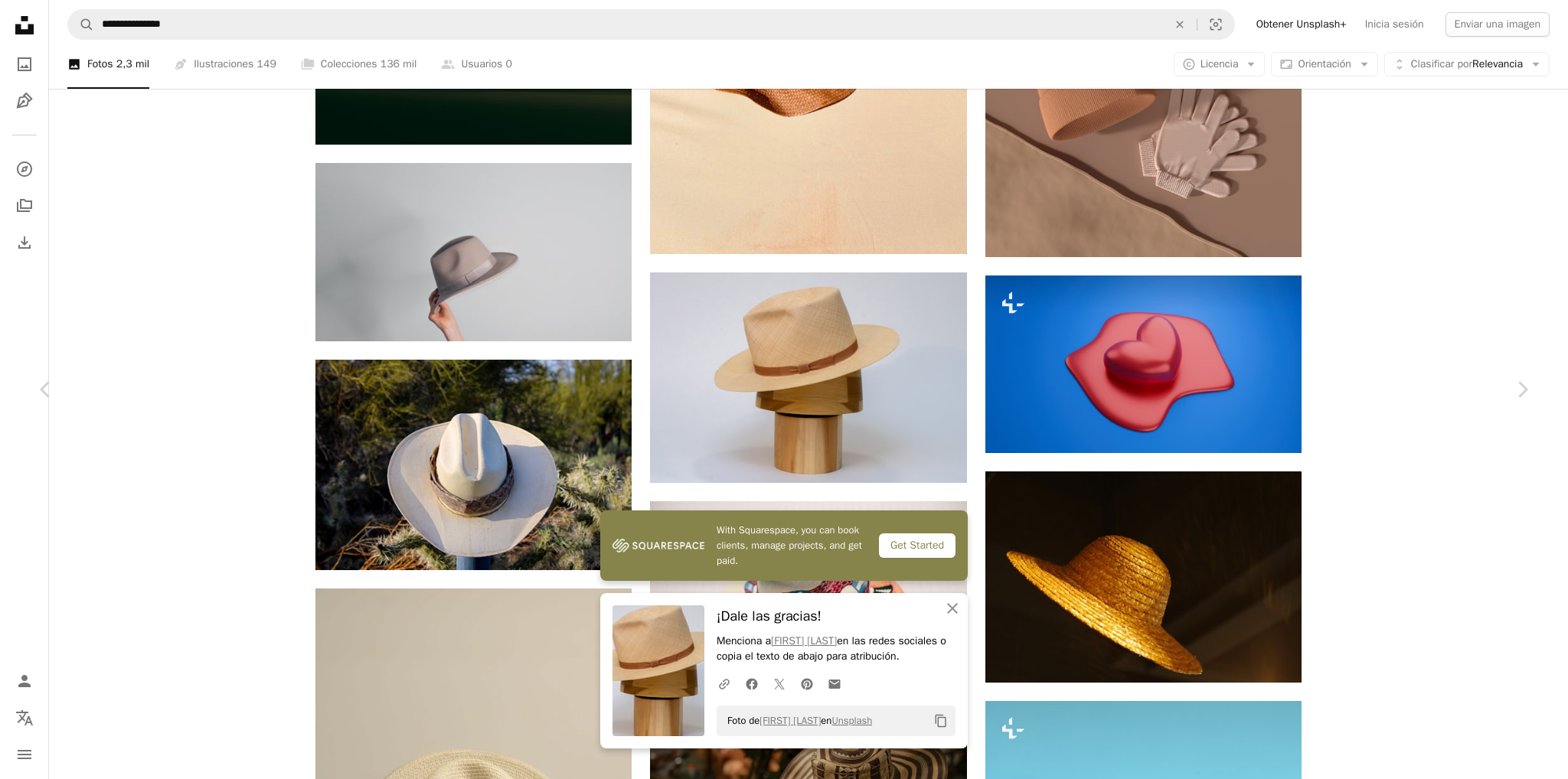 click on "An X shape" at bounding box center [15, 15] 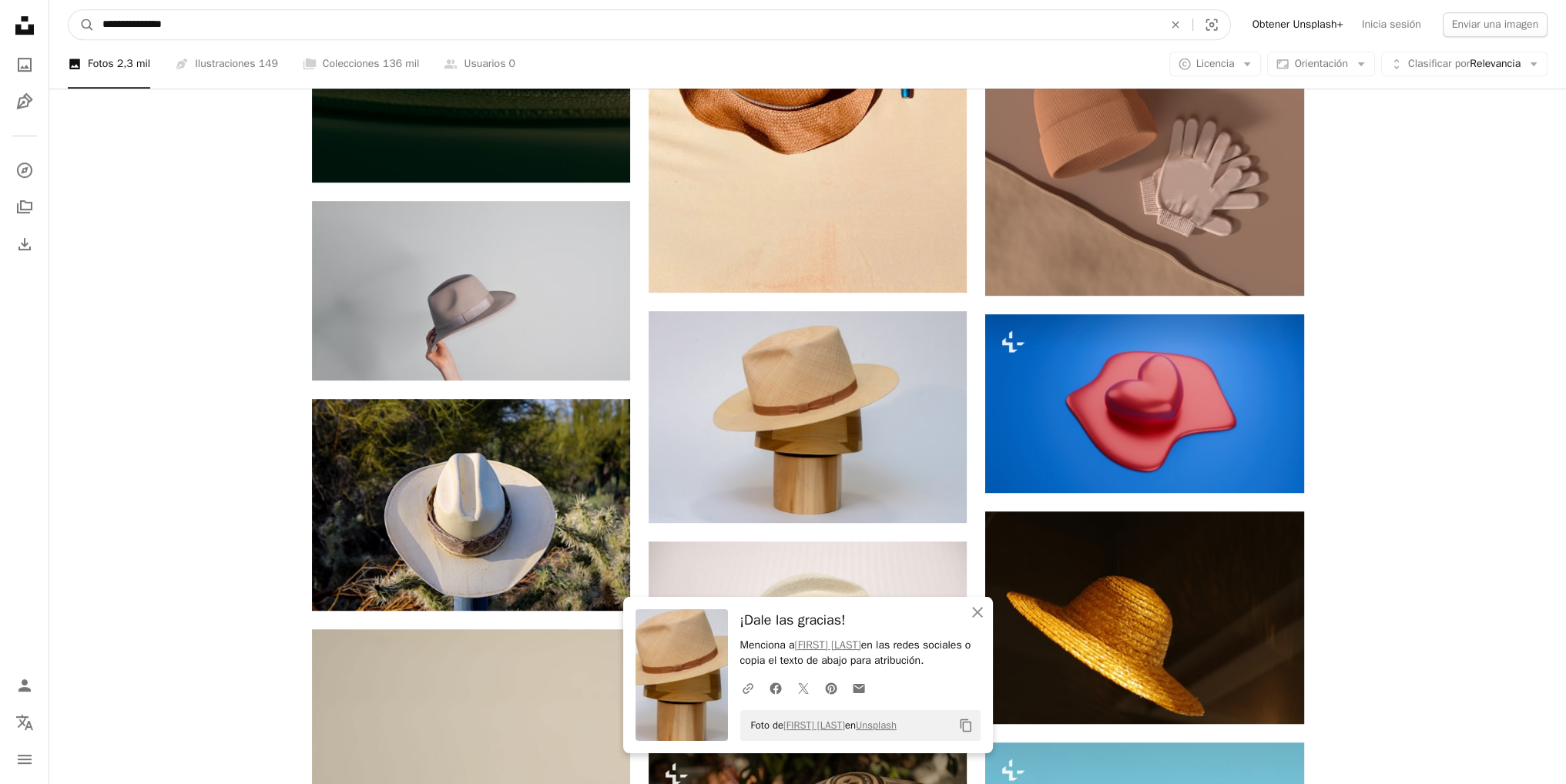 drag, startPoint x: 77, startPoint y: 6, endPoint x: 0, endPoint y: 11, distance: 77.16217 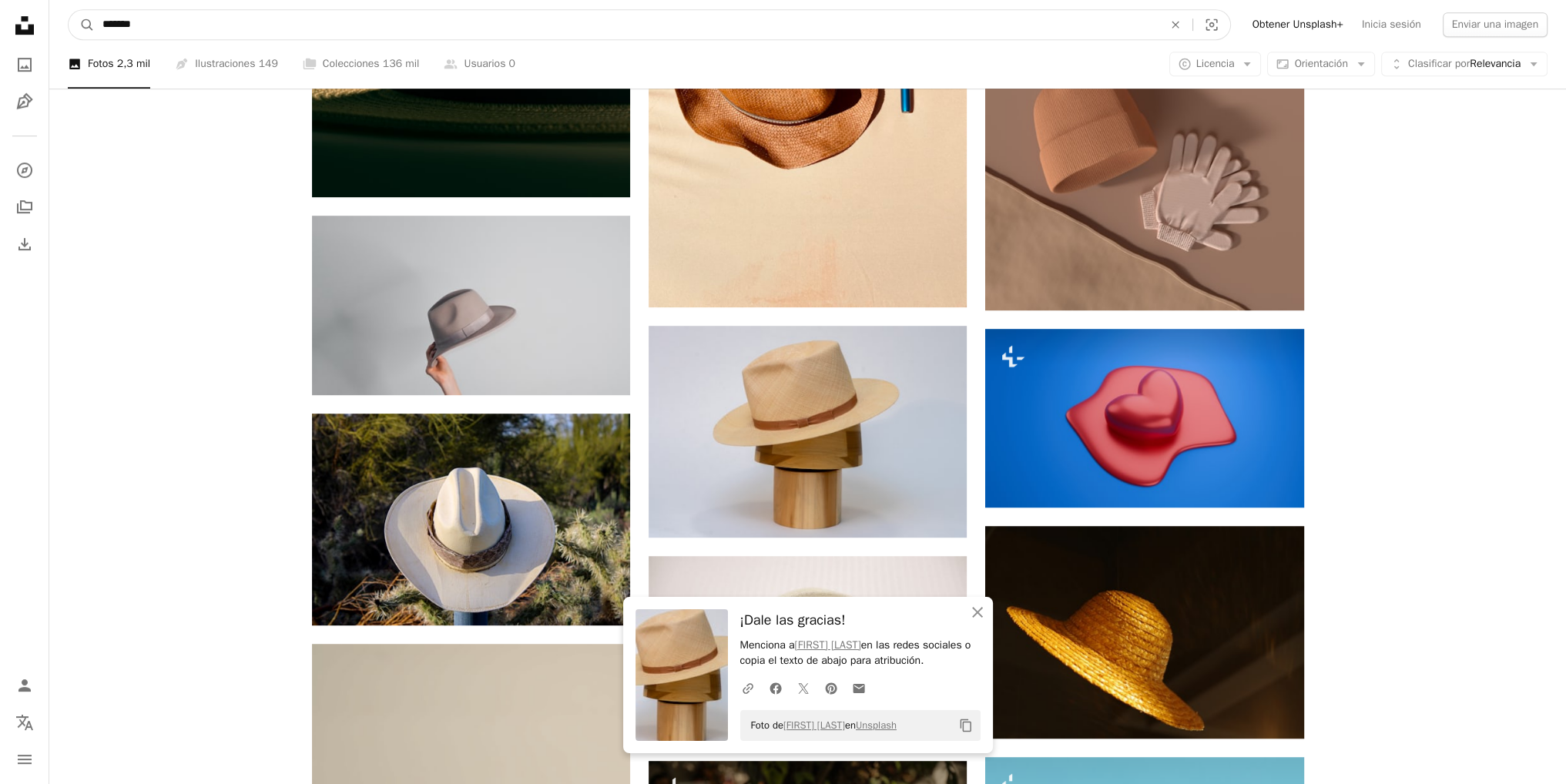 type on "*******" 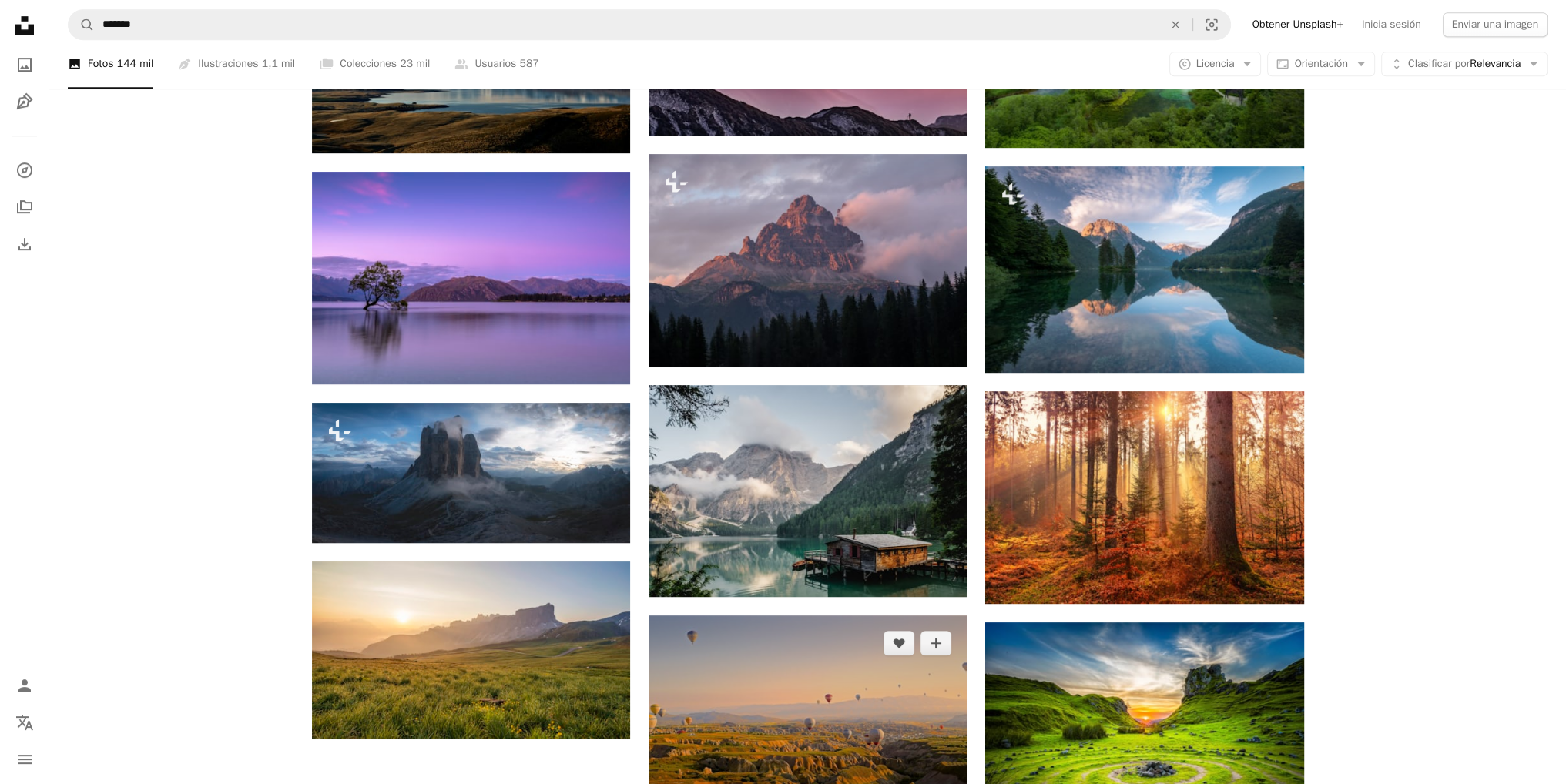 scroll, scrollTop: 1309, scrollLeft: 0, axis: vertical 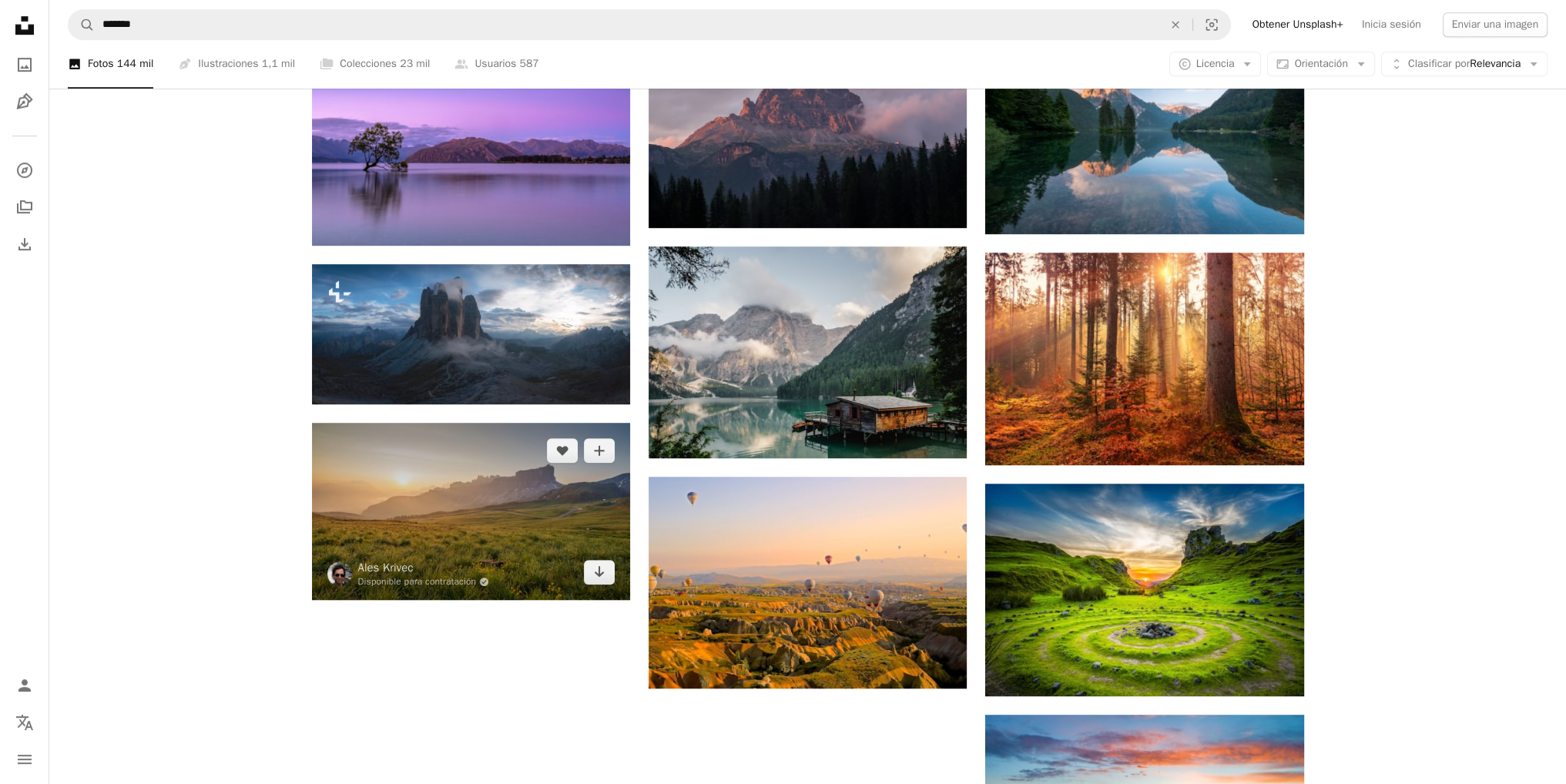 click at bounding box center [471, 511] 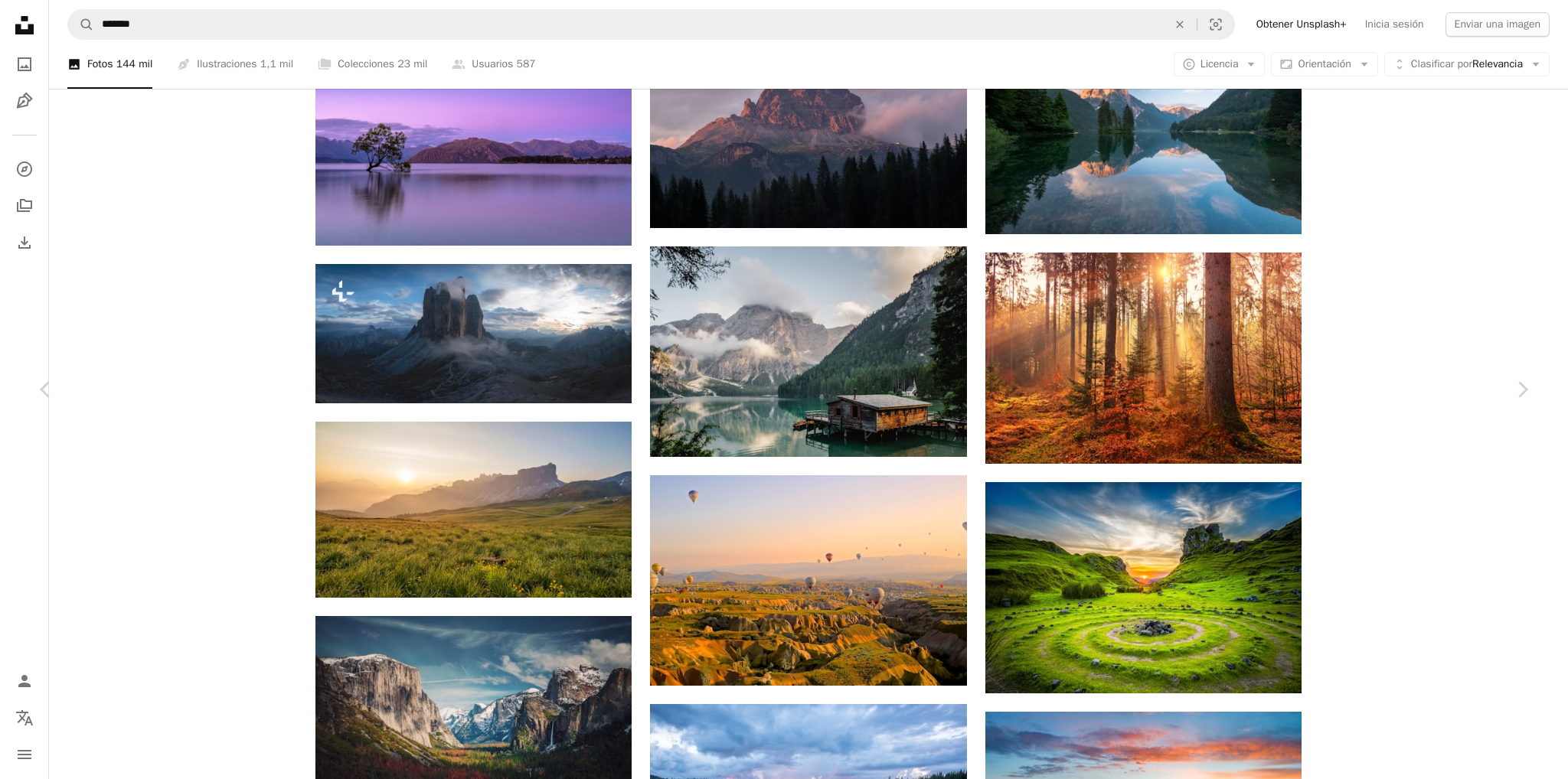 drag, startPoint x: 1352, startPoint y: 34, endPoint x: 1302, endPoint y: 53, distance: 53.488316 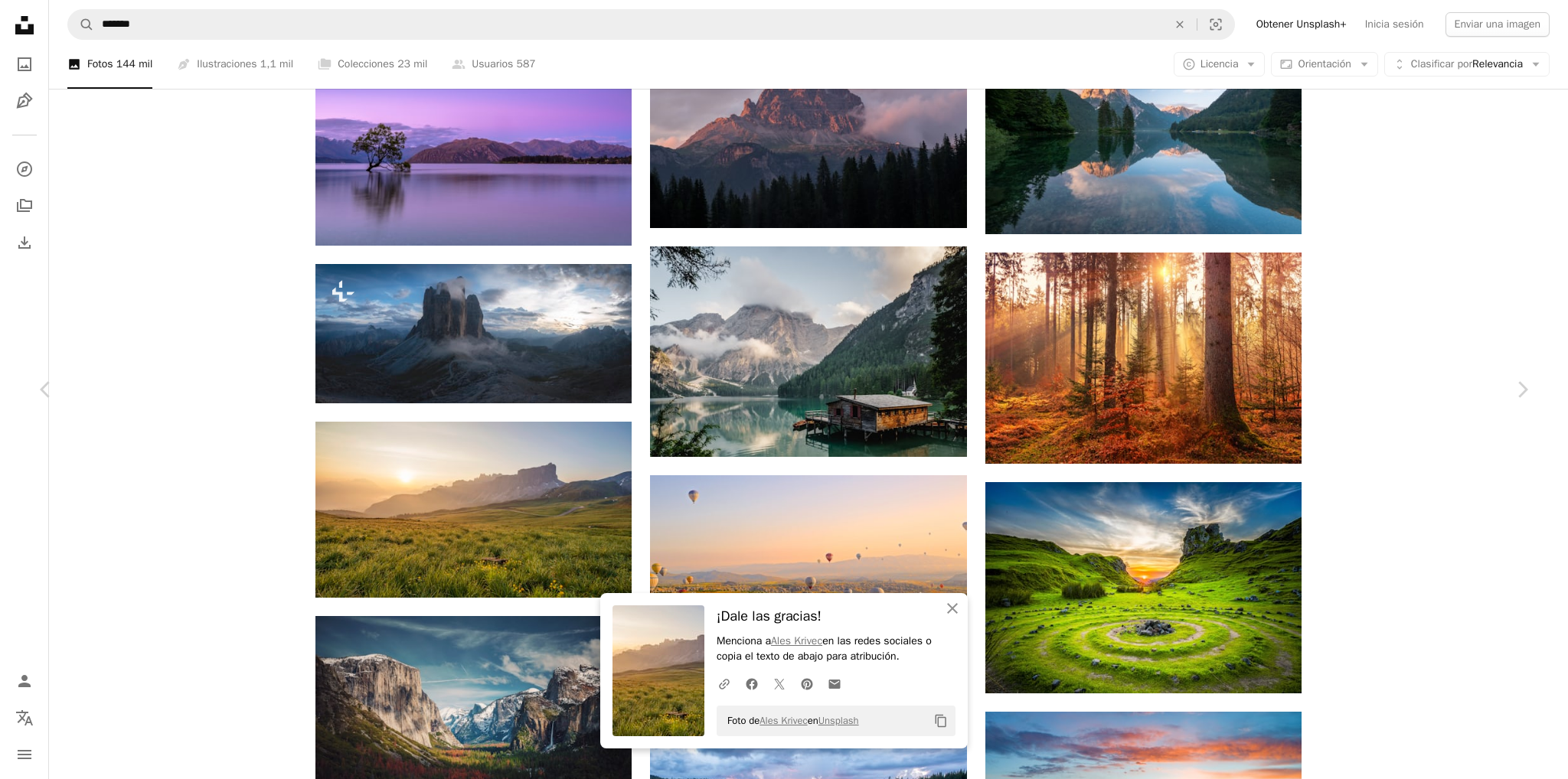 click on "An X shape" at bounding box center (15, 15) 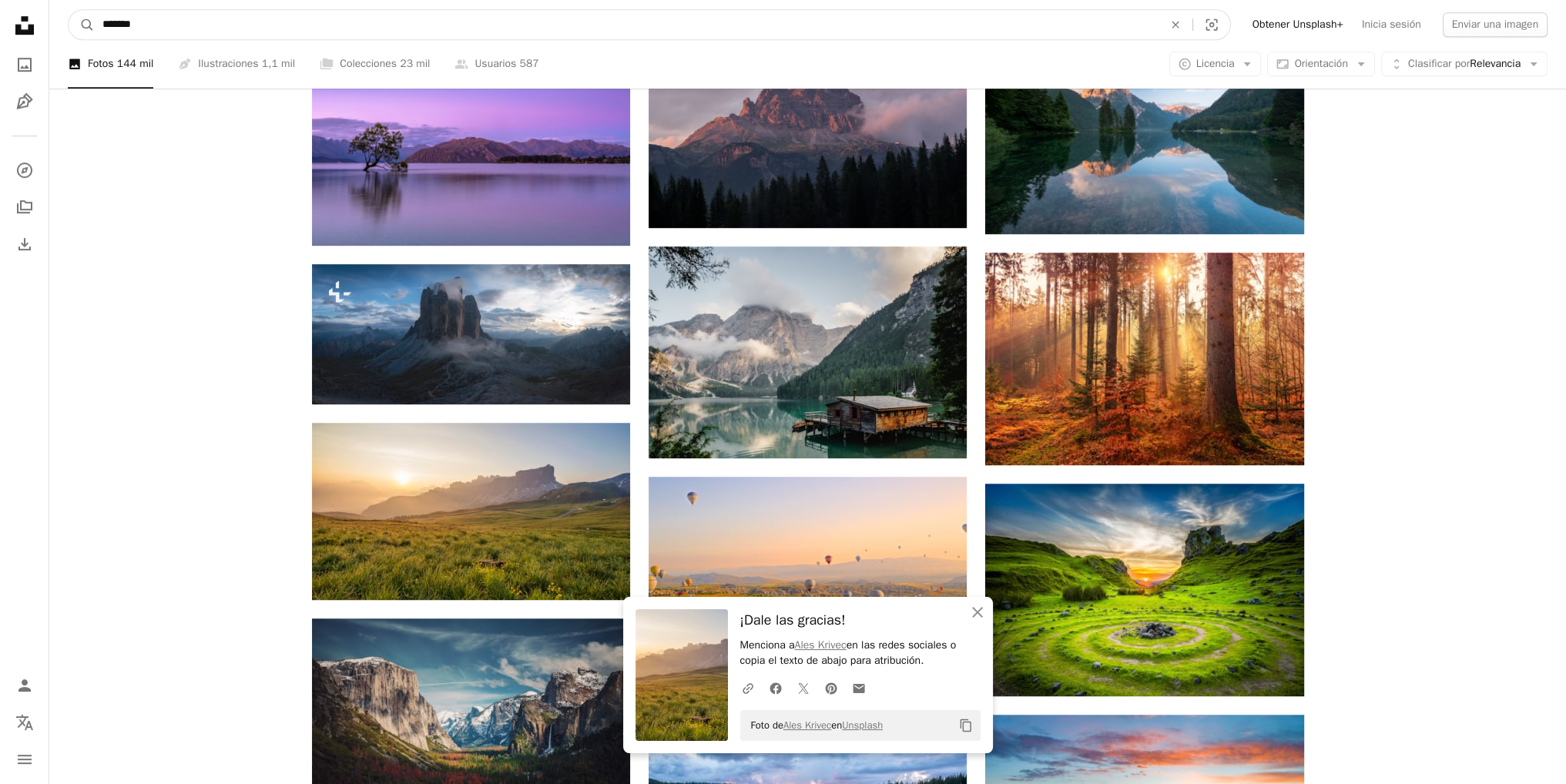 click on "Unsplash logo Página de inicio de Unsplash A photo Pen Tool A compass A stack of folders Download Person Localization icon navigation menu A magnifying glass ******* An X shape Visual search Obtener Unsplash+ Inicia sesión Enviar una imagen Explora imágenes premium en iStock  |  20 % de descuento en iStock  ↗ Explora imágenes premium en iStock 20 % de descuento en iStock  ↗ Ver más  ↗ Ver más en iStock  ↗ A photo Fotos   144 mil Pen Tool Ilustraciones   1,1 mil A stack of folders Colecciones   23 mil A group of people Usuarios   587 A copyright icon © Licencia Arrow down Aspect ratio Orientación Arrow down Unfold Clasificar por  Relevancia Arrow down Filters Filtros Paisaje Chevron right naturaleza Fondo de pantalla de 8k escenario playa montaña Islandia bosque montañas fondo de pantalla oscuro campo flores Fondo de pantalla de MacBook Plus sign for Unsplash+ A heart A plus sign [FIRST] [LAST] Para  Unsplash+ A lock Descargar A heart A plus sign pine  watt Arrow pointing down Para" at bounding box center (783, 1231) 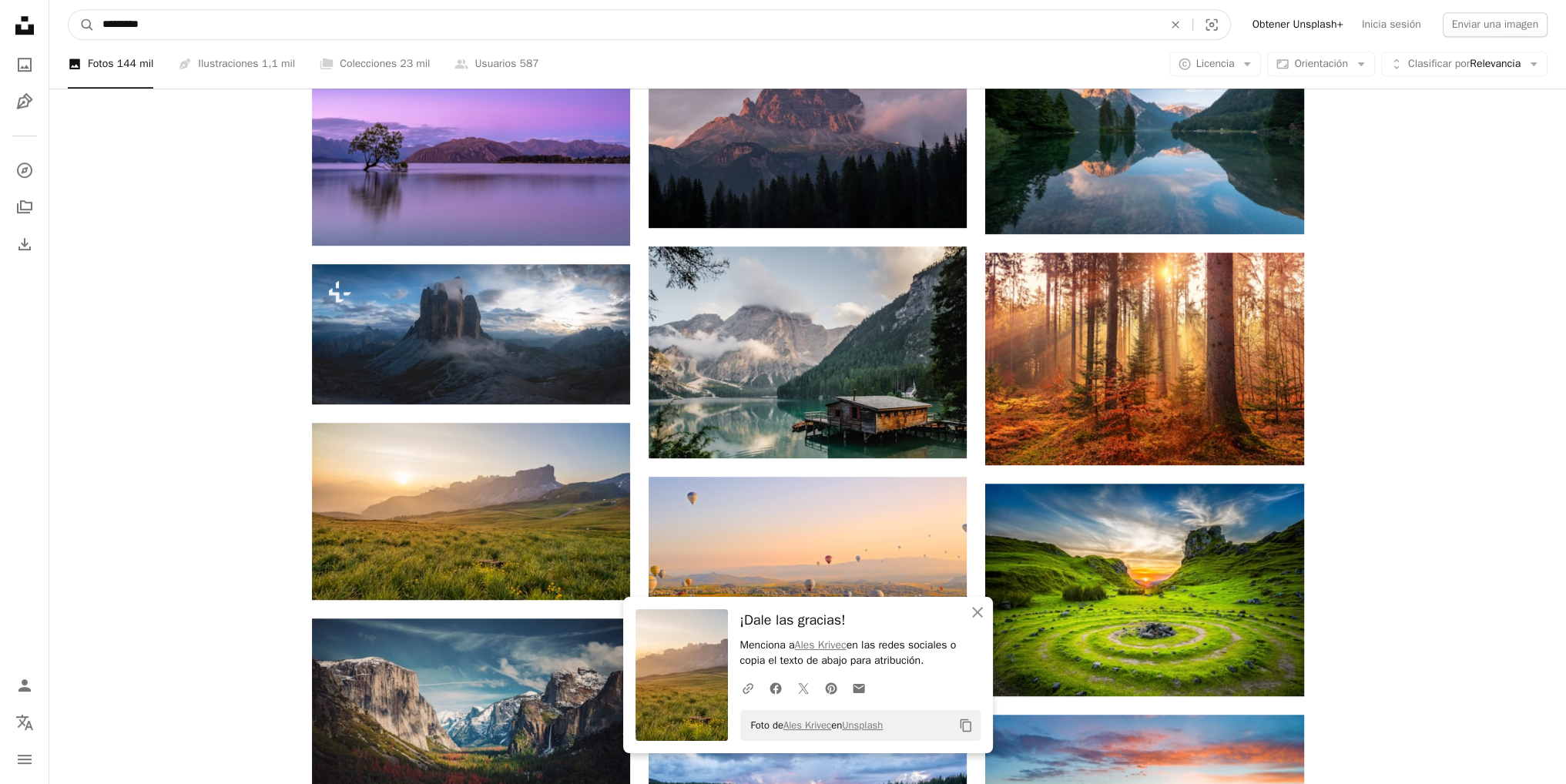 type on "**********" 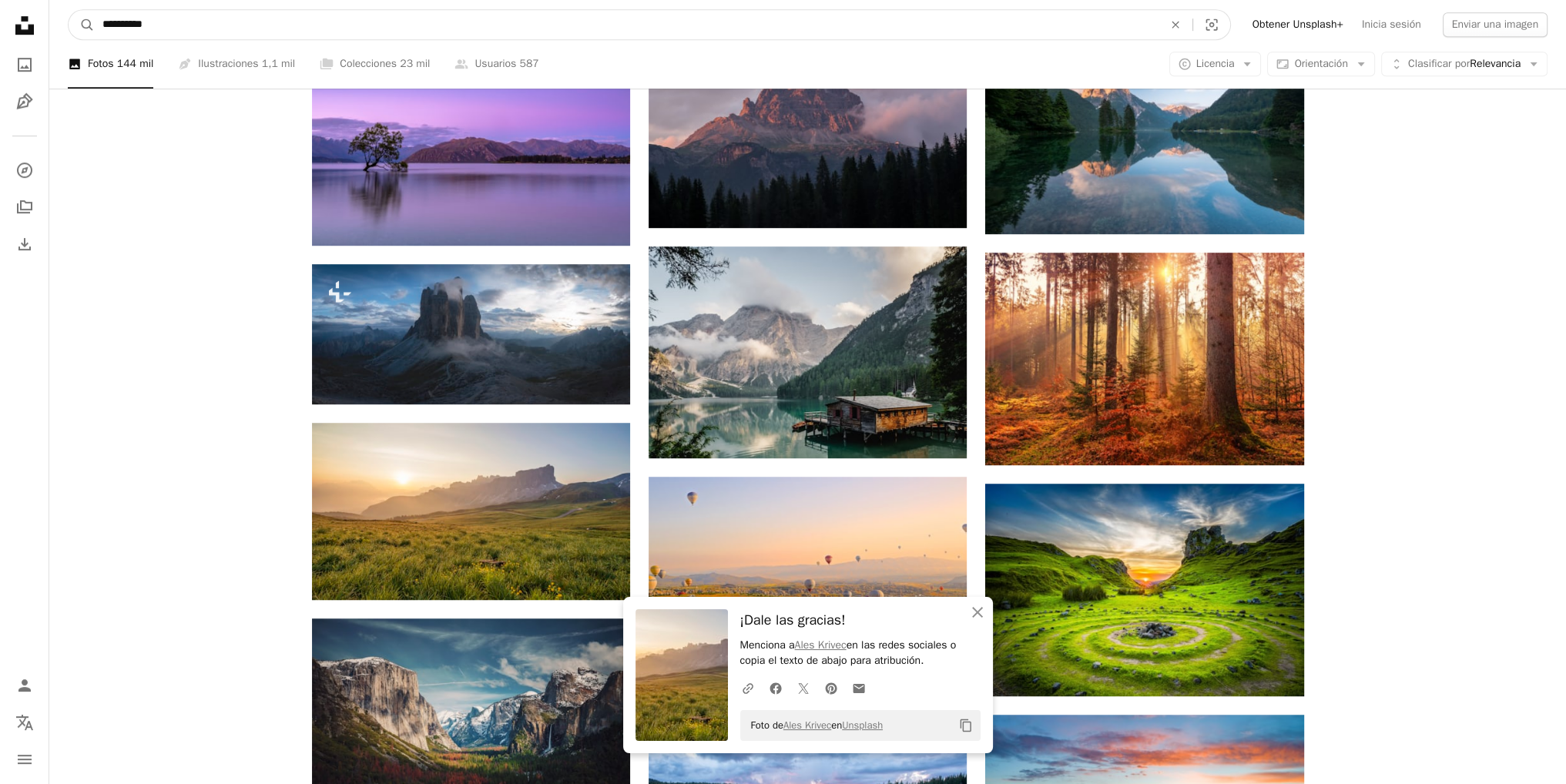 click on "A magnifying glass" at bounding box center (82, 25) 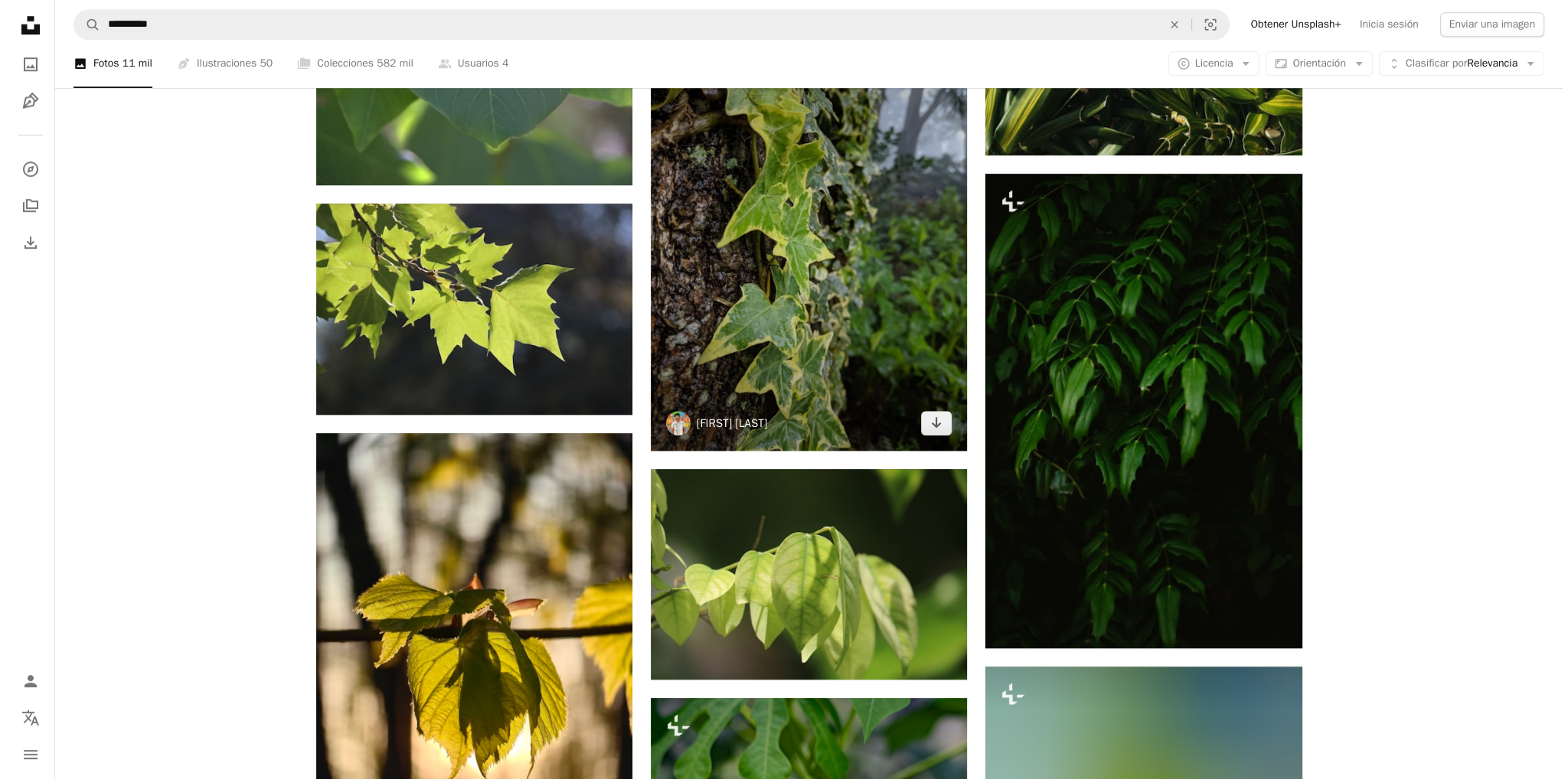 scroll, scrollTop: 1301, scrollLeft: 0, axis: vertical 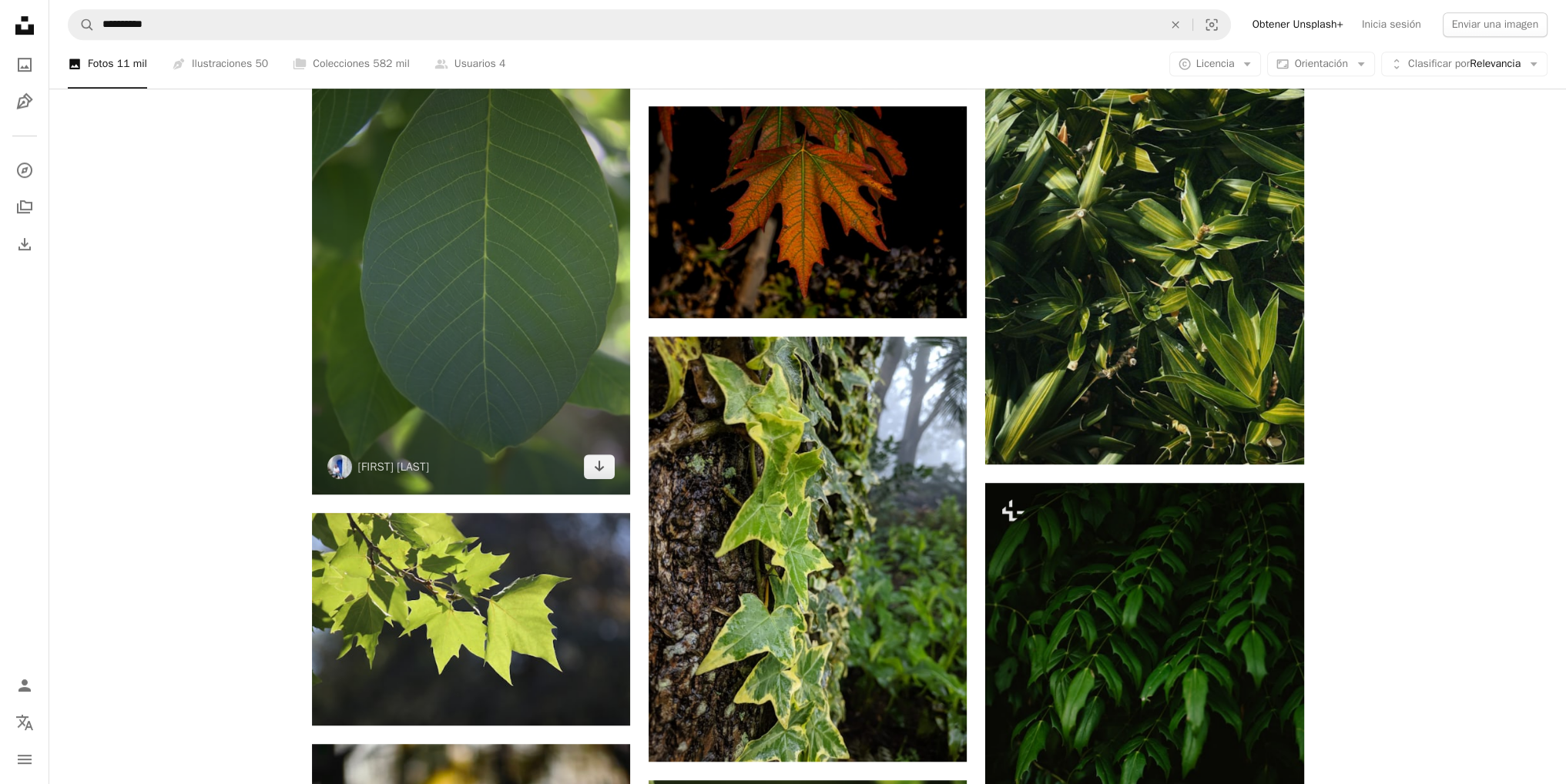 click at bounding box center [471, 255] 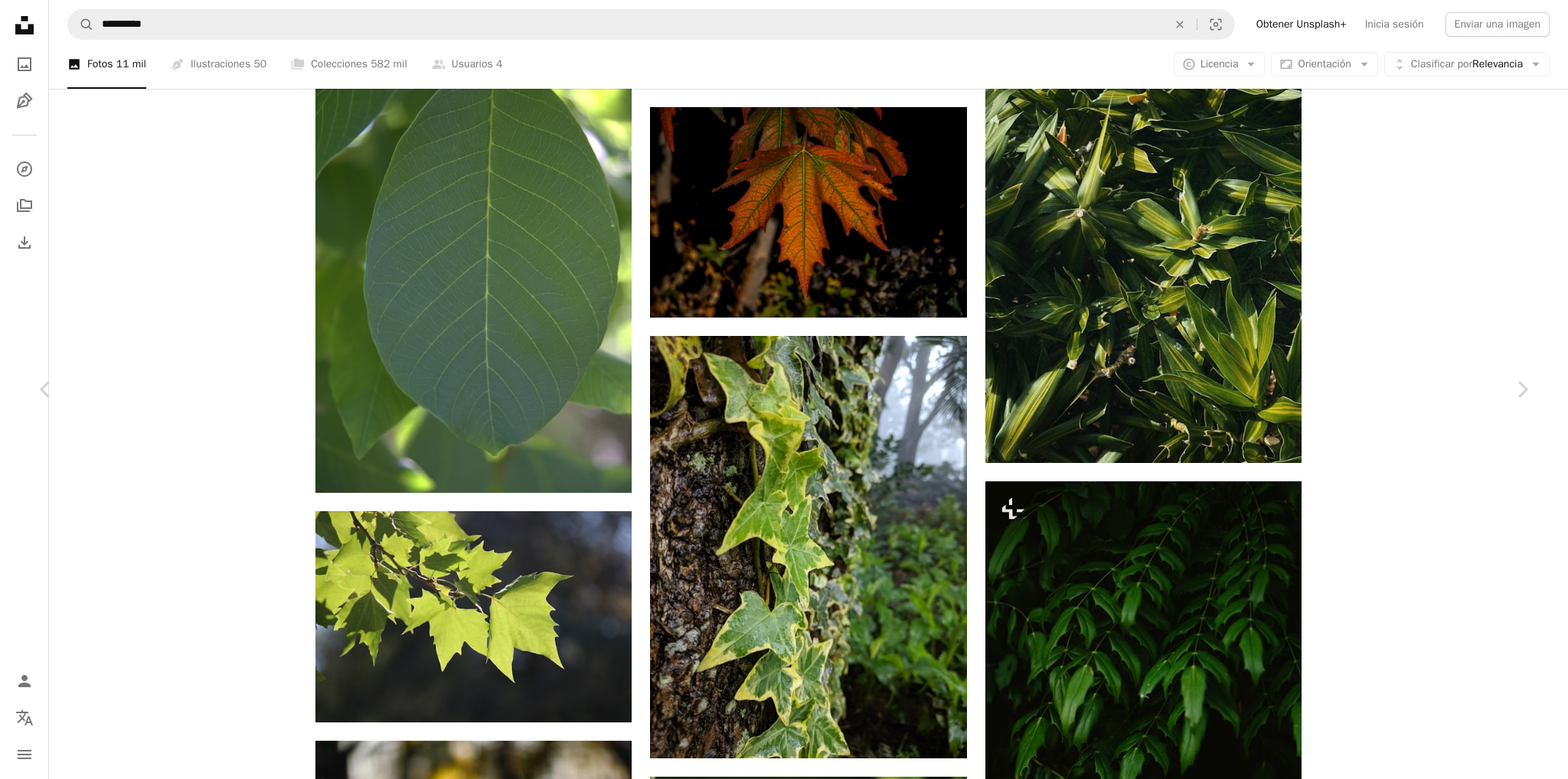 click on "Descargar gratis" at bounding box center [1372, 2803] 